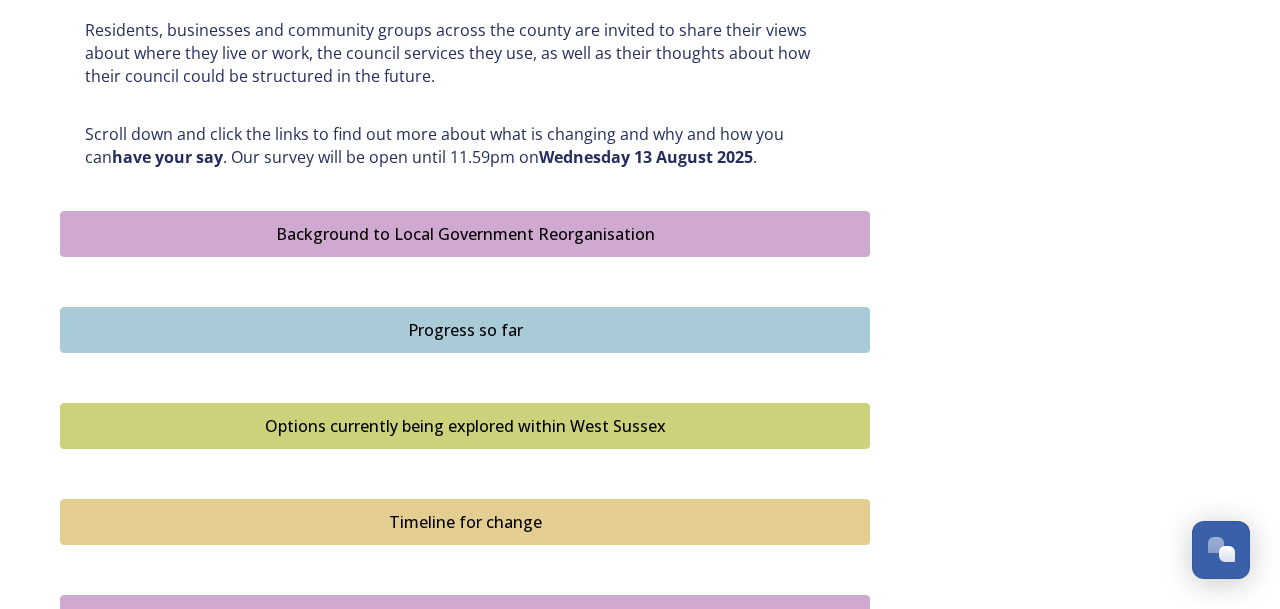 scroll, scrollTop: 1003, scrollLeft: 0, axis: vertical 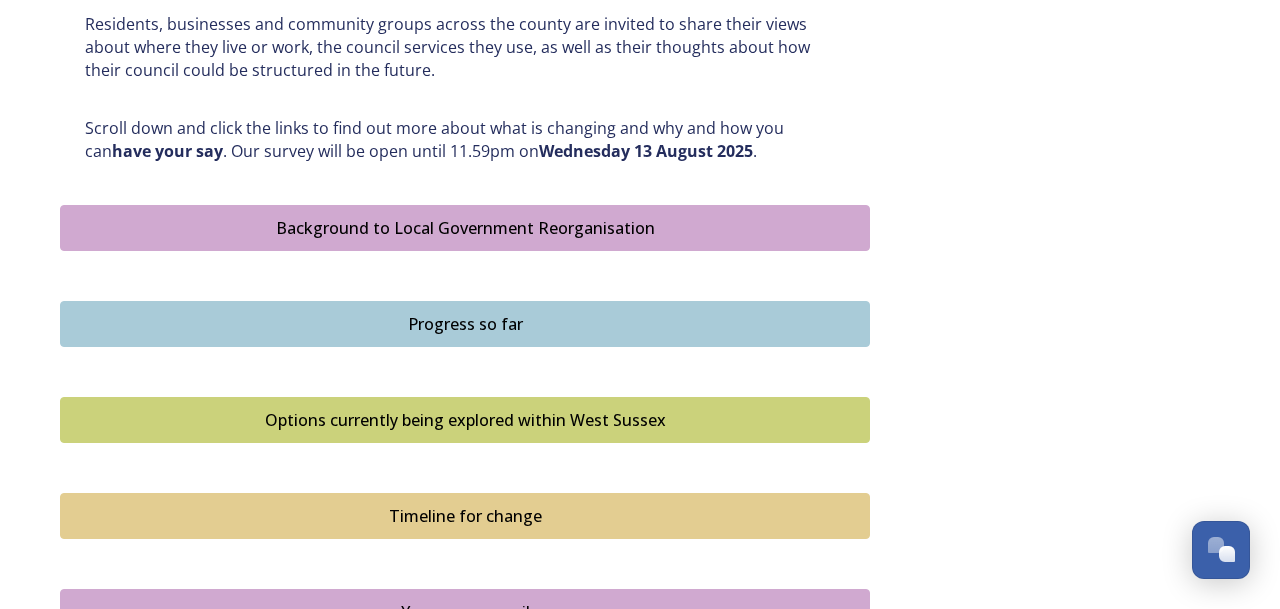 click on "Background to Local Government Reorganisation" at bounding box center (465, 228) 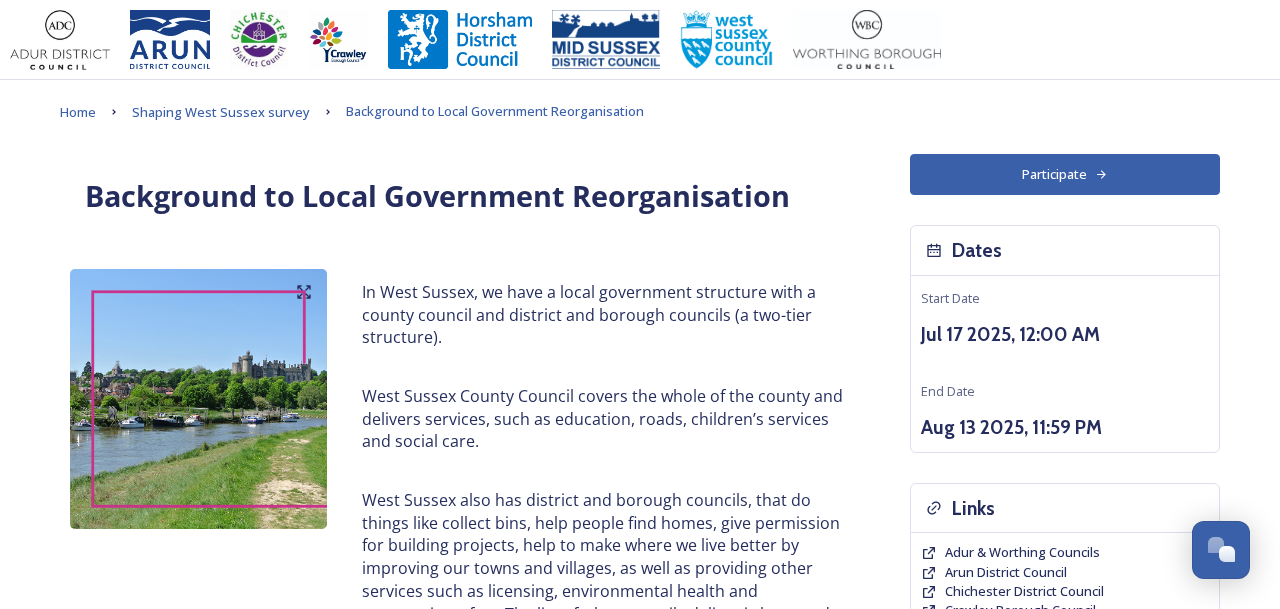 scroll, scrollTop: 0, scrollLeft: 0, axis: both 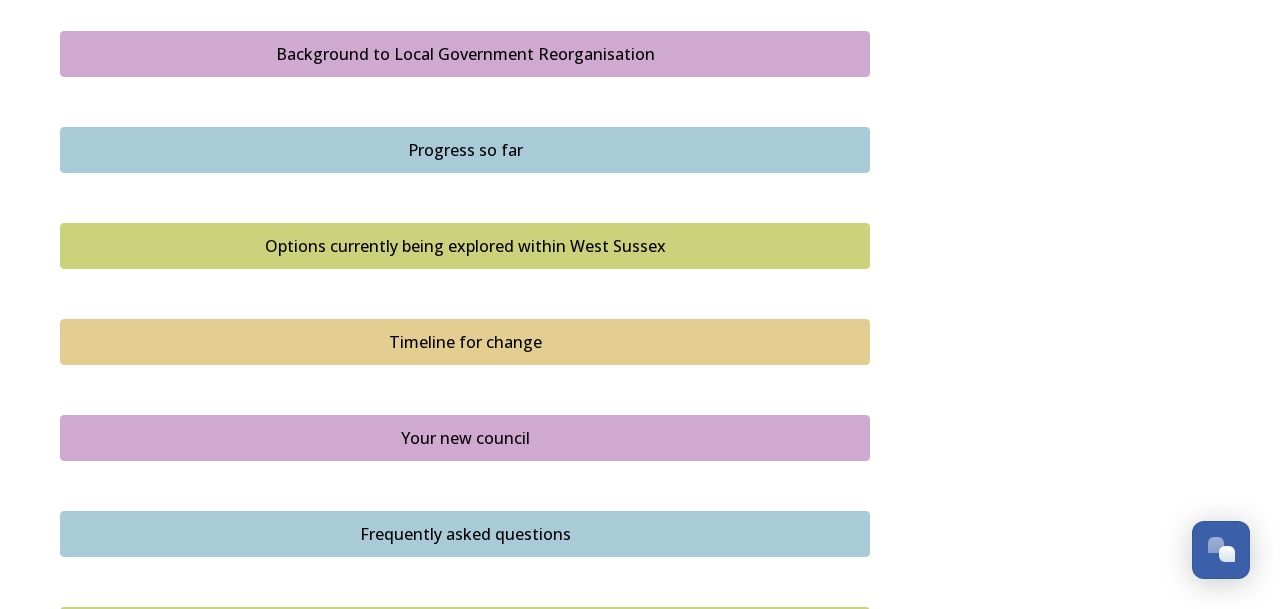 click on "Progress so far" at bounding box center (465, 150) 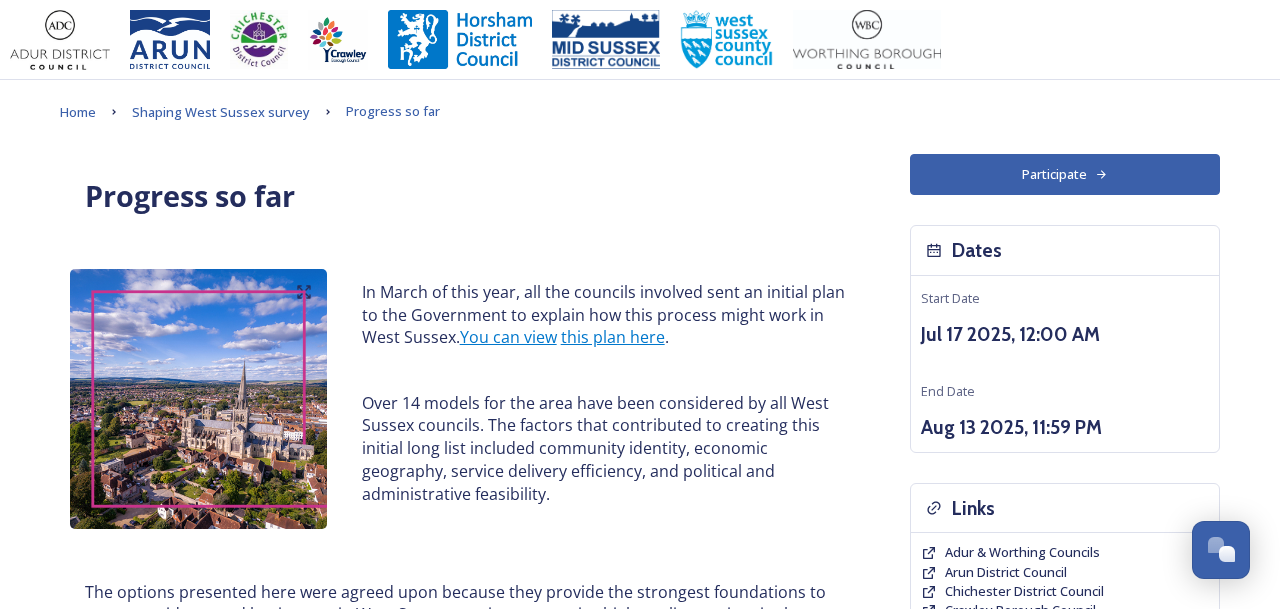 scroll, scrollTop: 0, scrollLeft: 0, axis: both 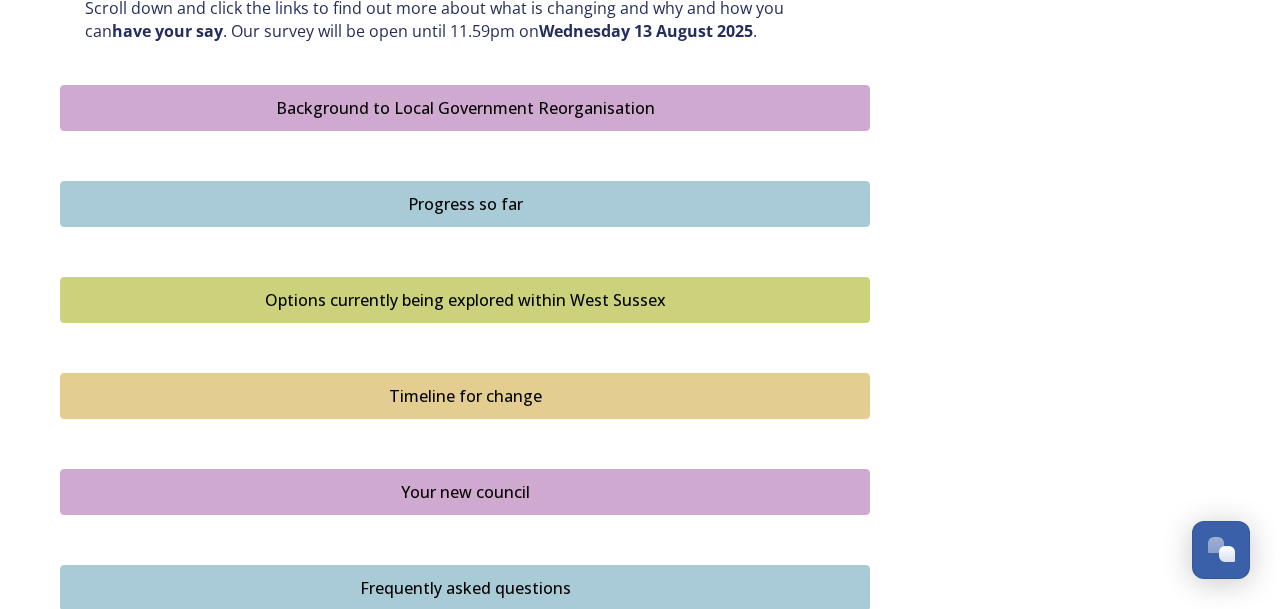 click on "Options currently being explored within West Sussex" at bounding box center [465, 300] 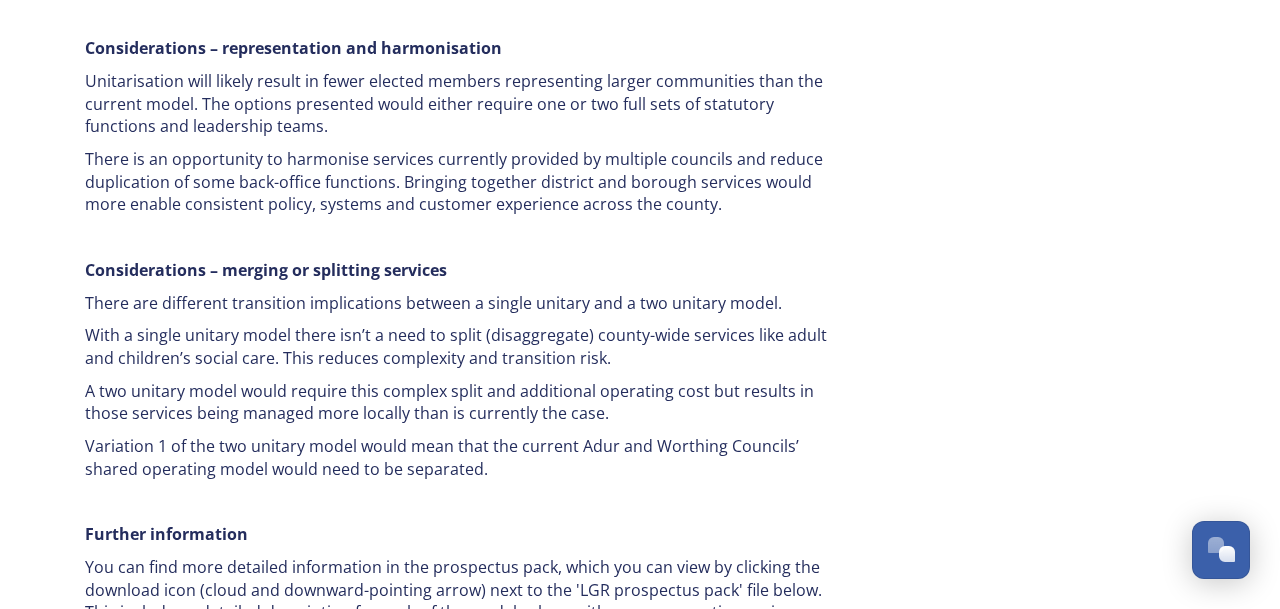 scroll, scrollTop: 3677, scrollLeft: 0, axis: vertical 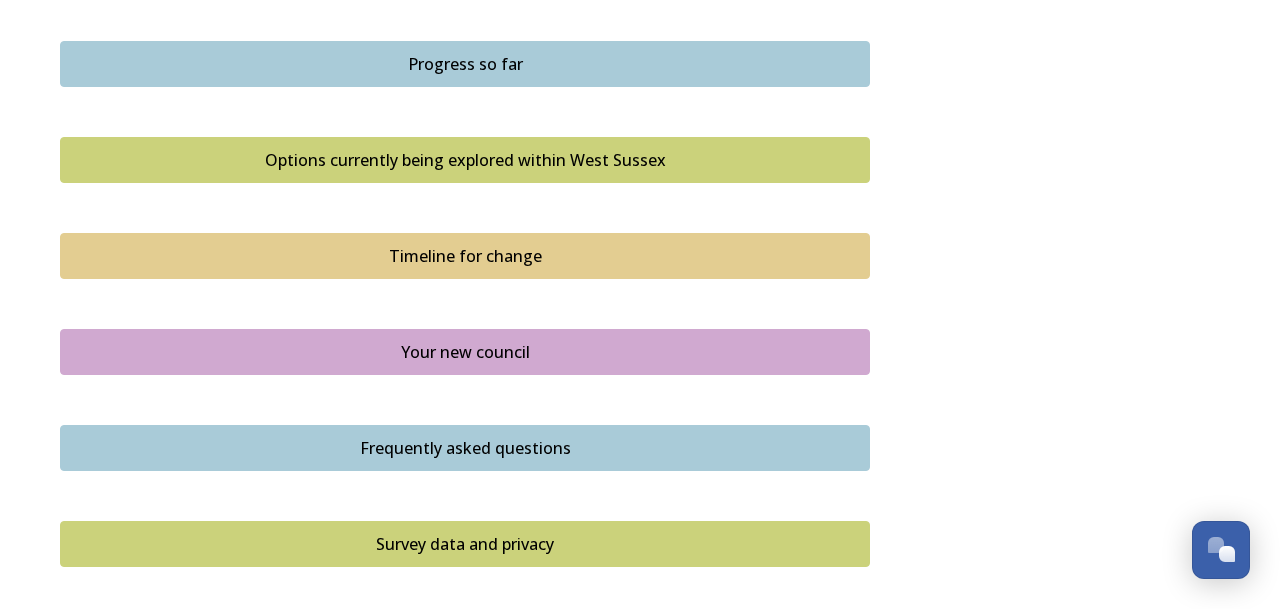 click on "Your new council" at bounding box center (465, 352) 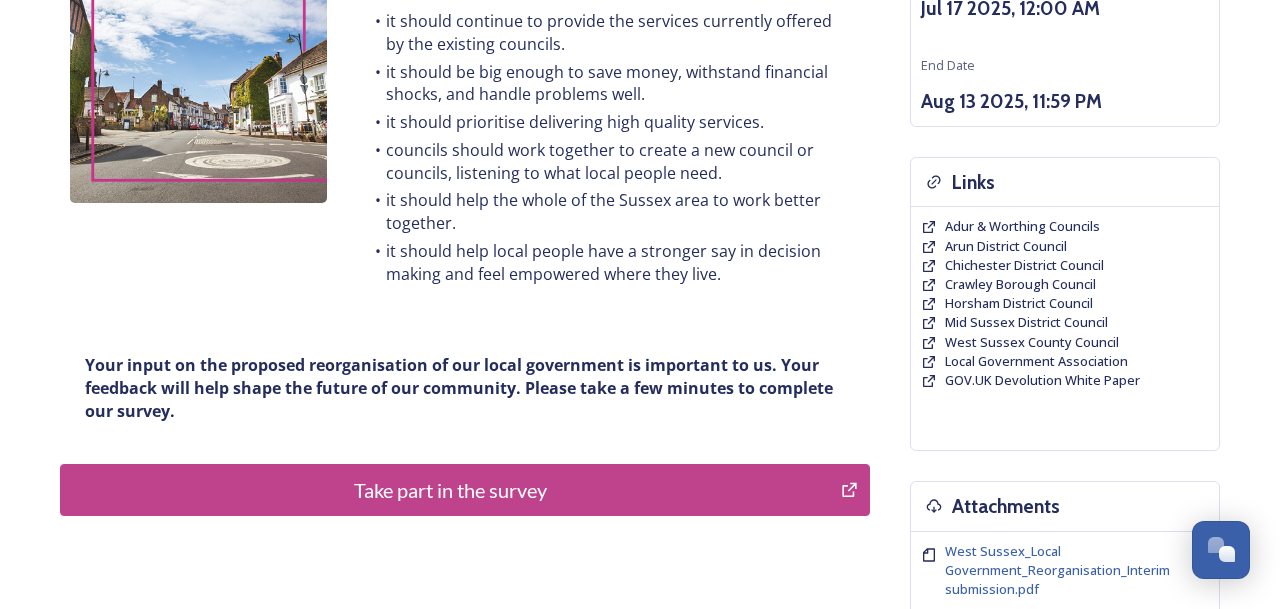 scroll, scrollTop: 326, scrollLeft: 0, axis: vertical 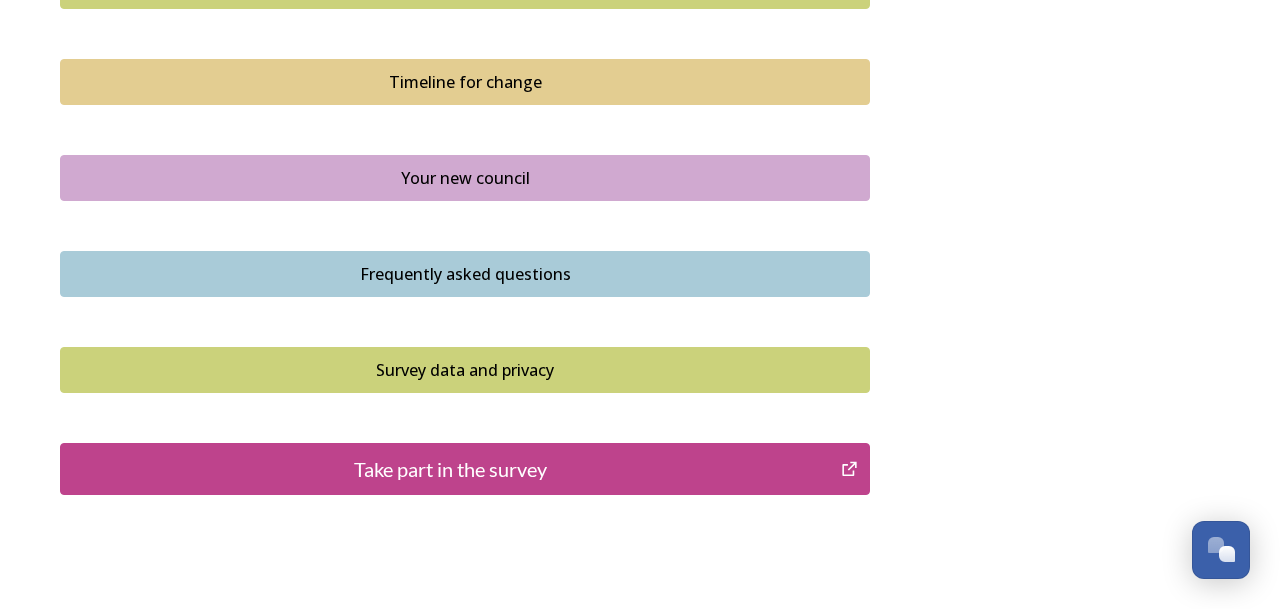 click on "Frequently asked questions" at bounding box center [465, 274] 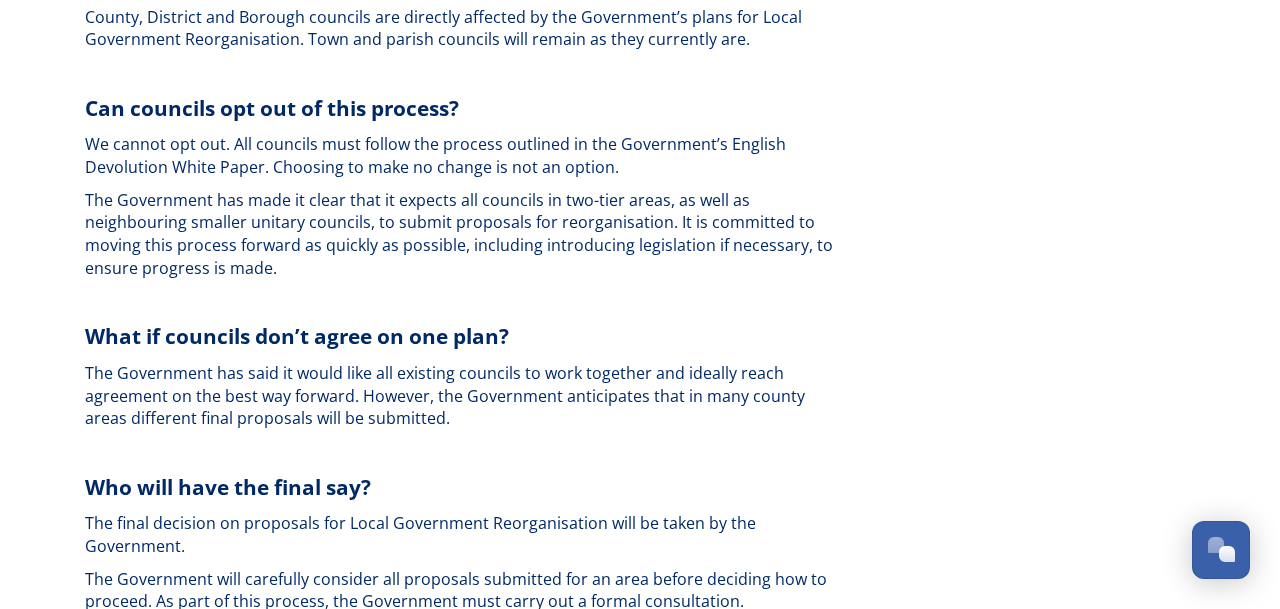 scroll, scrollTop: 3476, scrollLeft: 0, axis: vertical 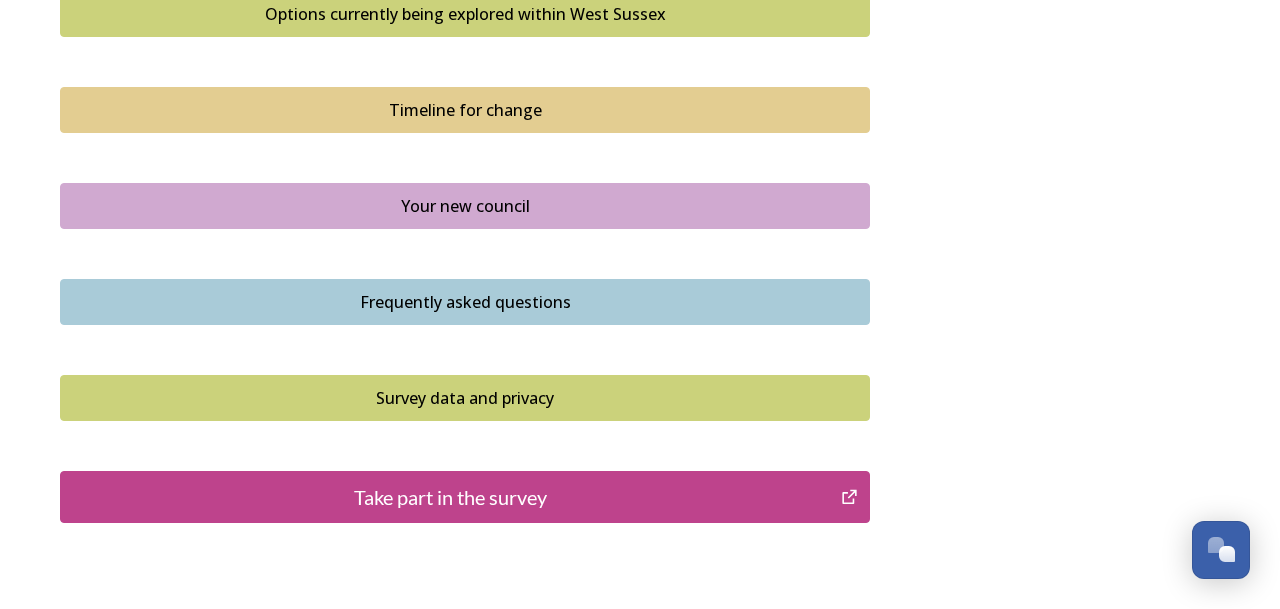 click on "Take part in the survey" at bounding box center [450, 497] 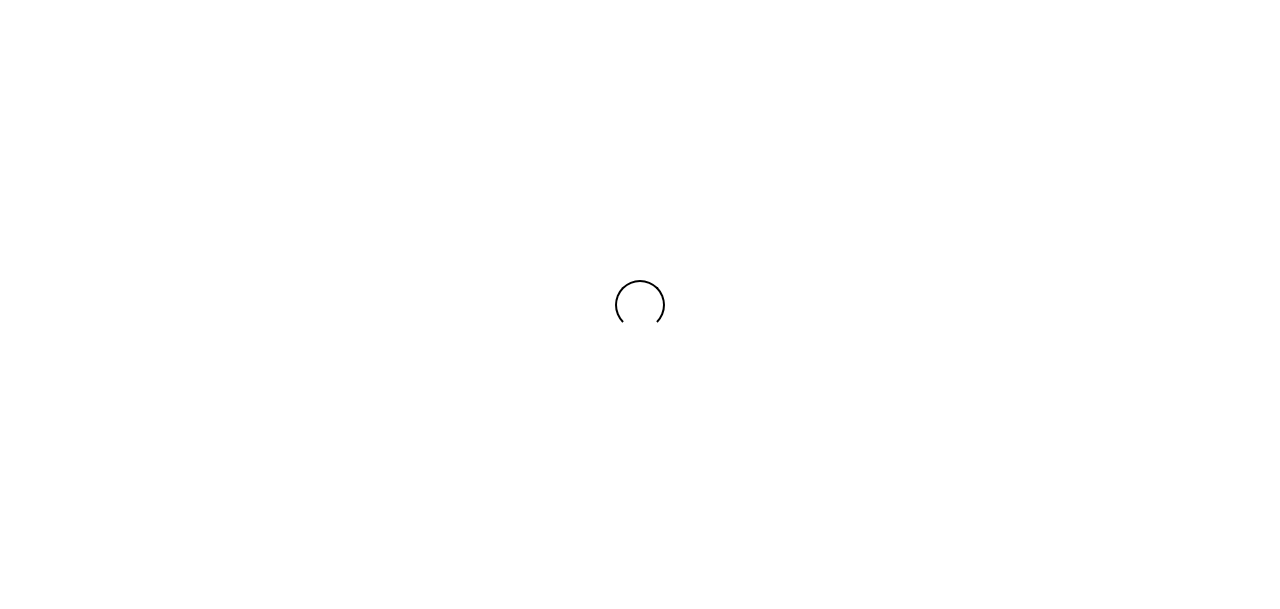 scroll, scrollTop: 0, scrollLeft: 0, axis: both 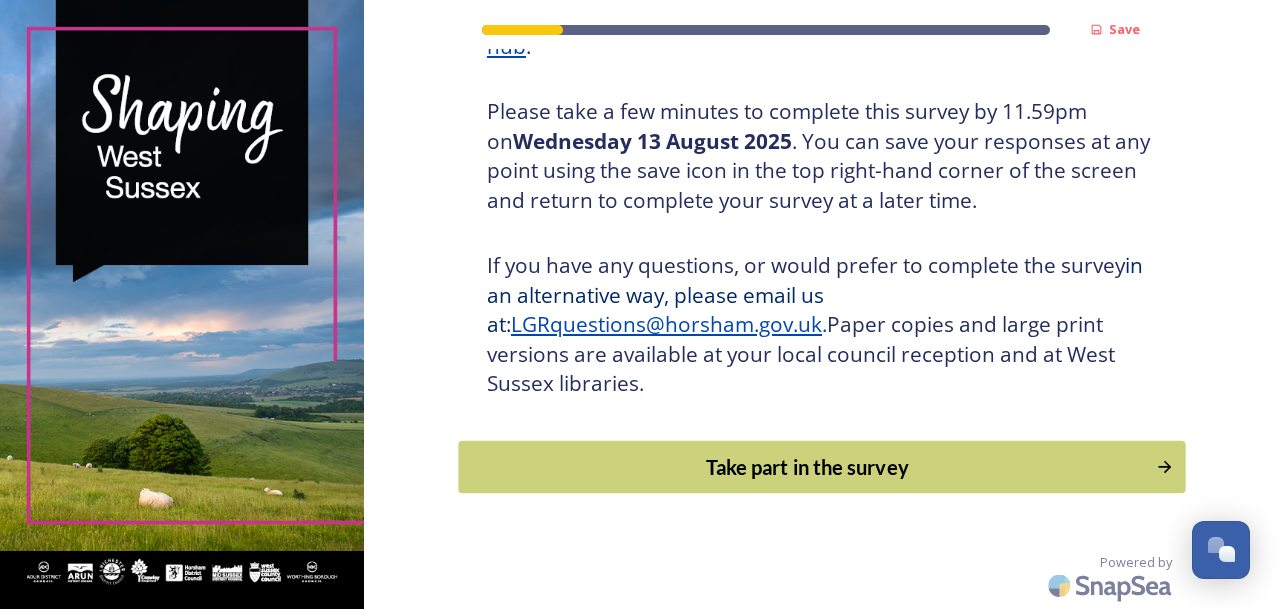 click on "Take part in the survey" at bounding box center [807, 467] 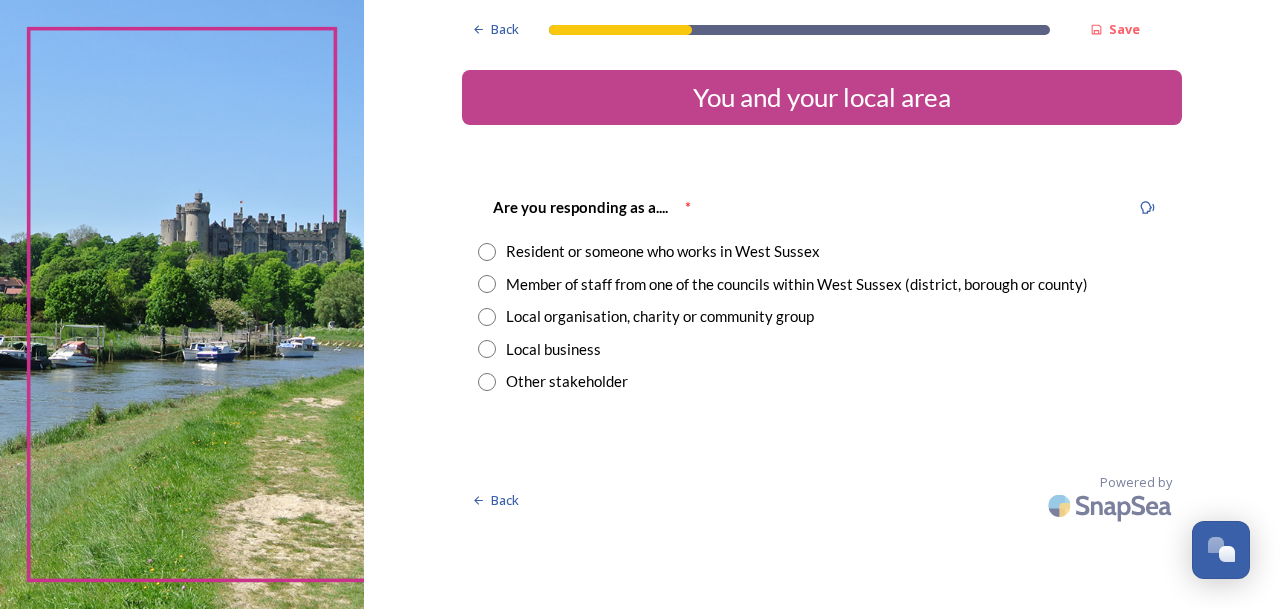 click at bounding box center [487, 252] 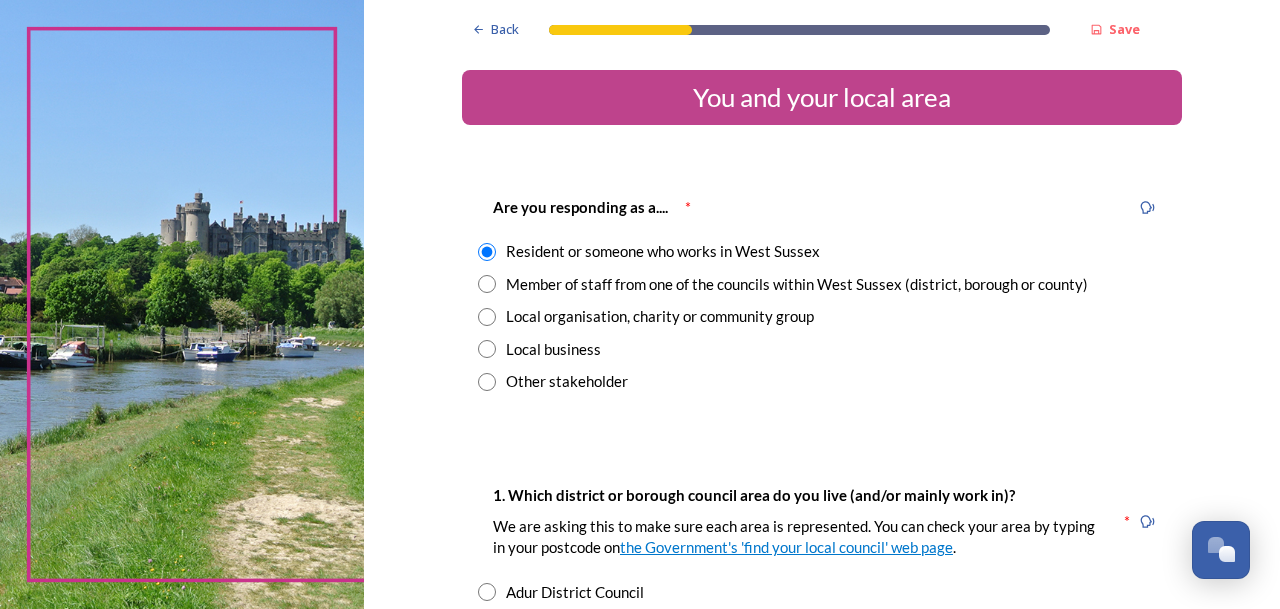 click at bounding box center [487, 317] 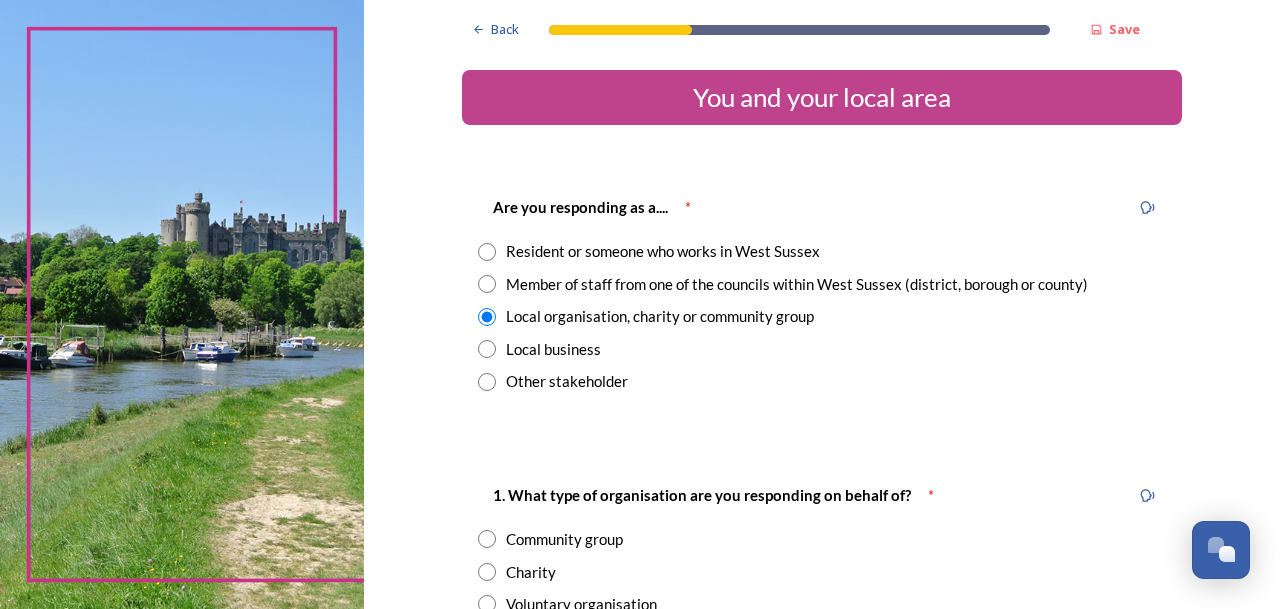 scroll, scrollTop: 0, scrollLeft: 0, axis: both 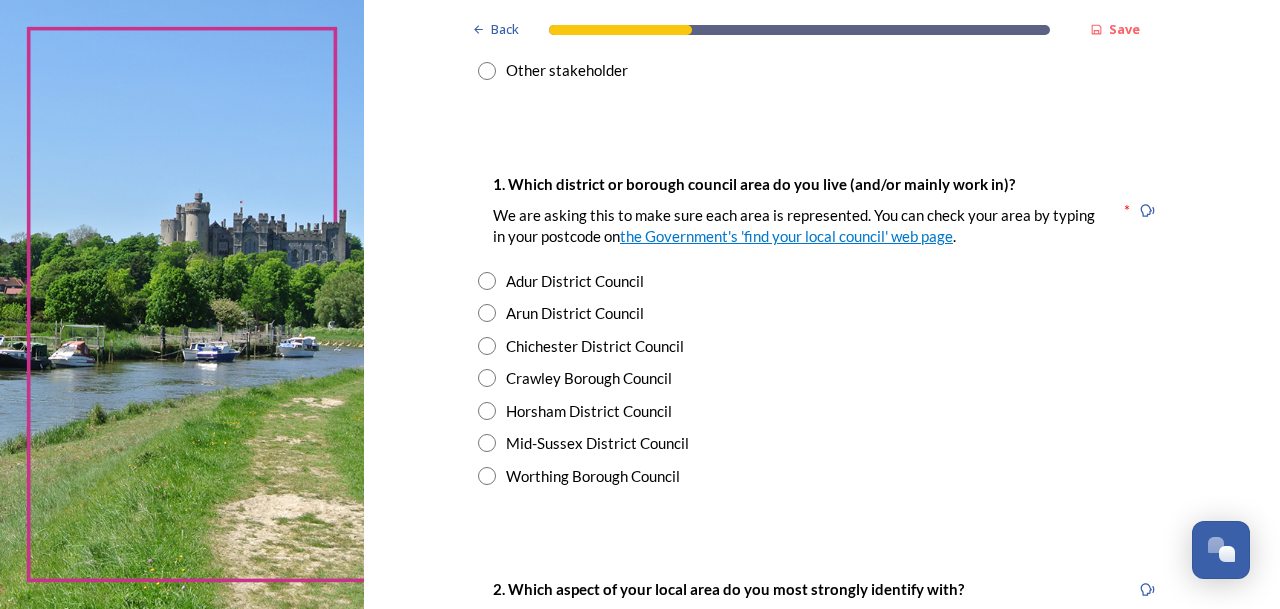 click at bounding box center (487, 346) 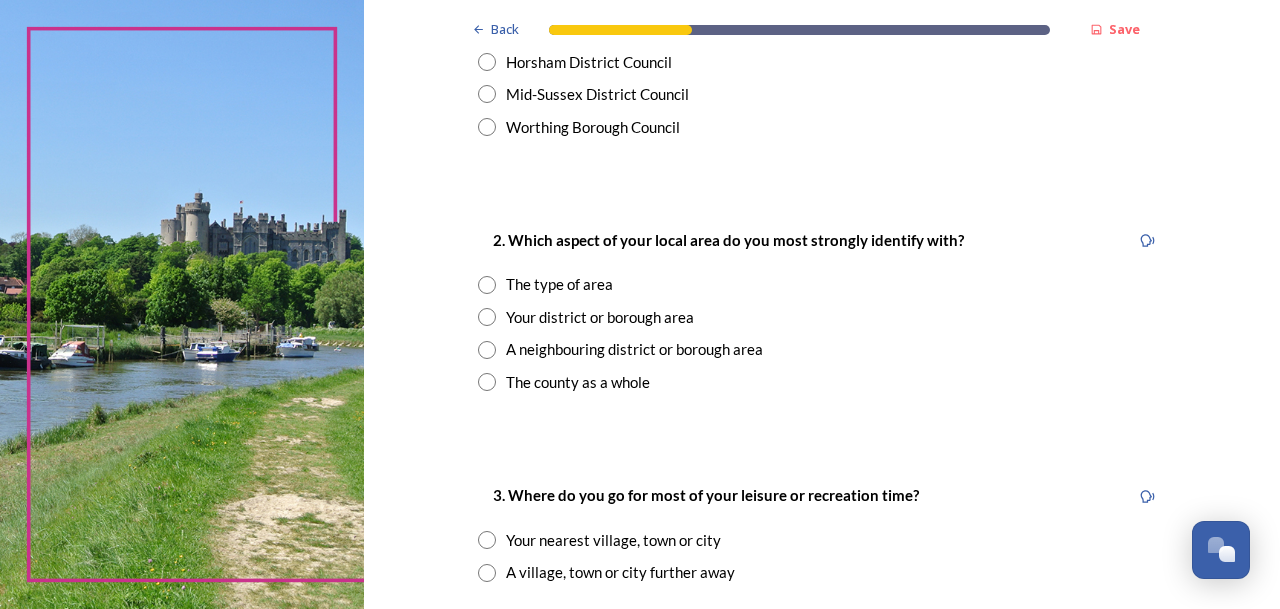 scroll, scrollTop: 662, scrollLeft: 0, axis: vertical 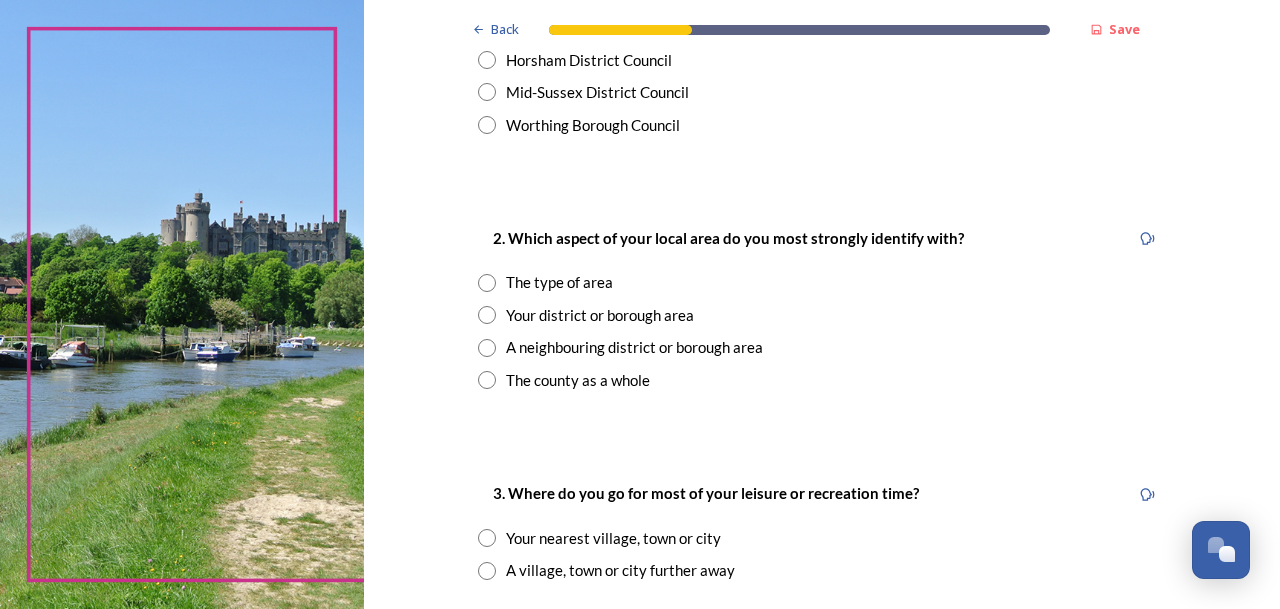 click at bounding box center (487, 315) 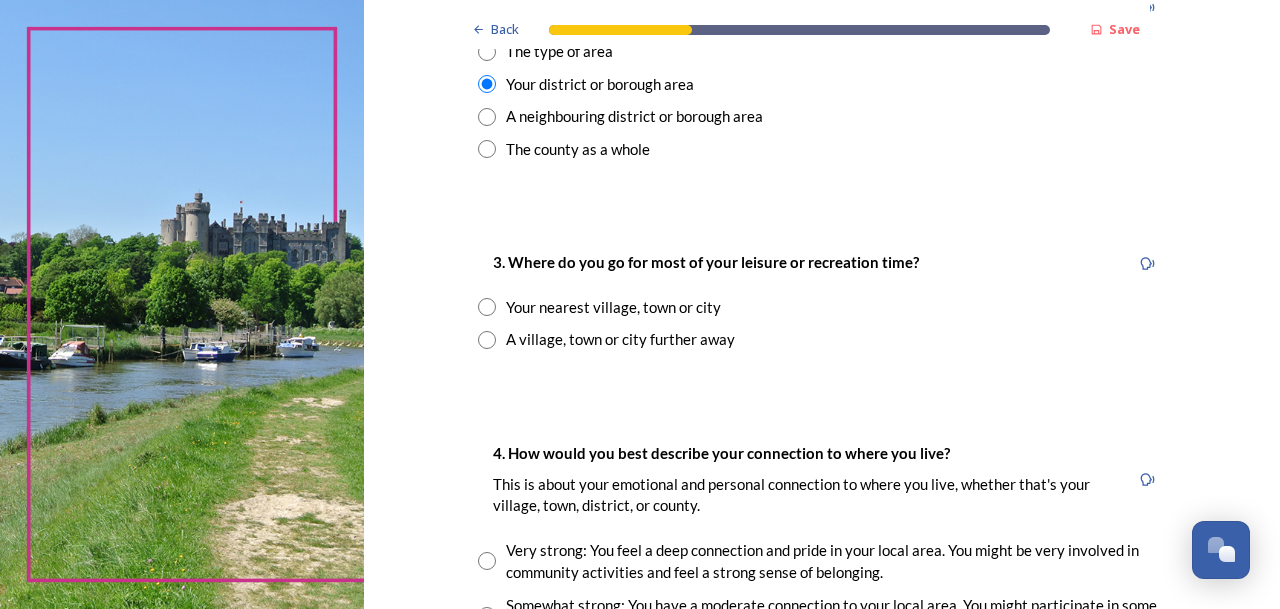 scroll, scrollTop: 901, scrollLeft: 0, axis: vertical 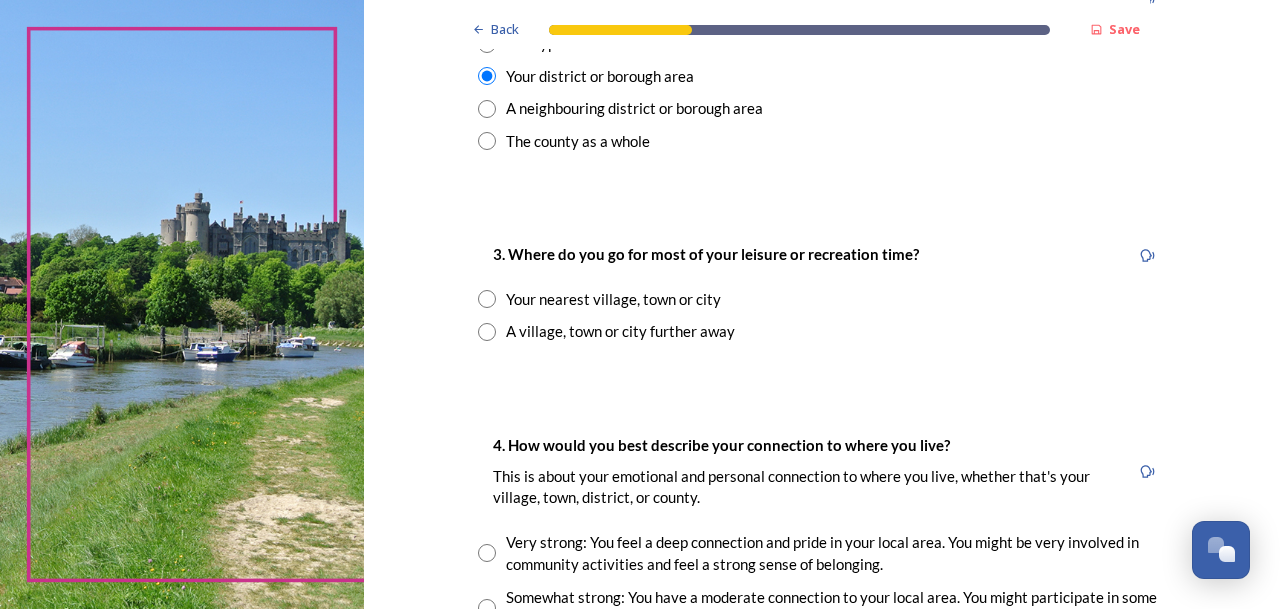 click at bounding box center [487, 332] 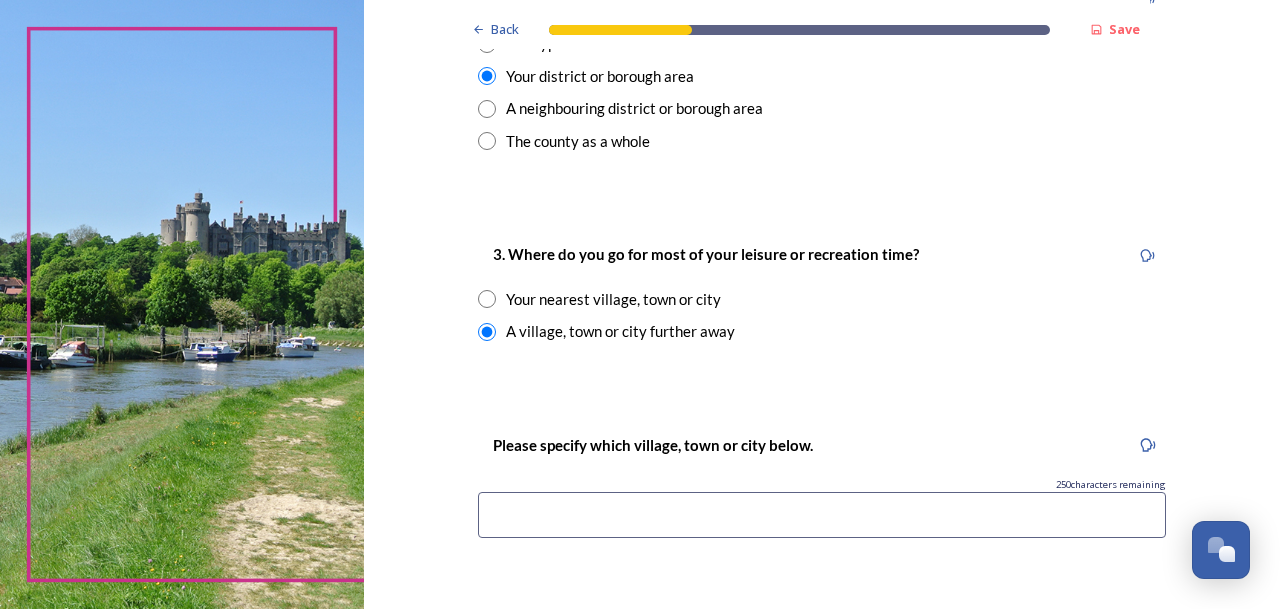 scroll, scrollTop: 951, scrollLeft: 0, axis: vertical 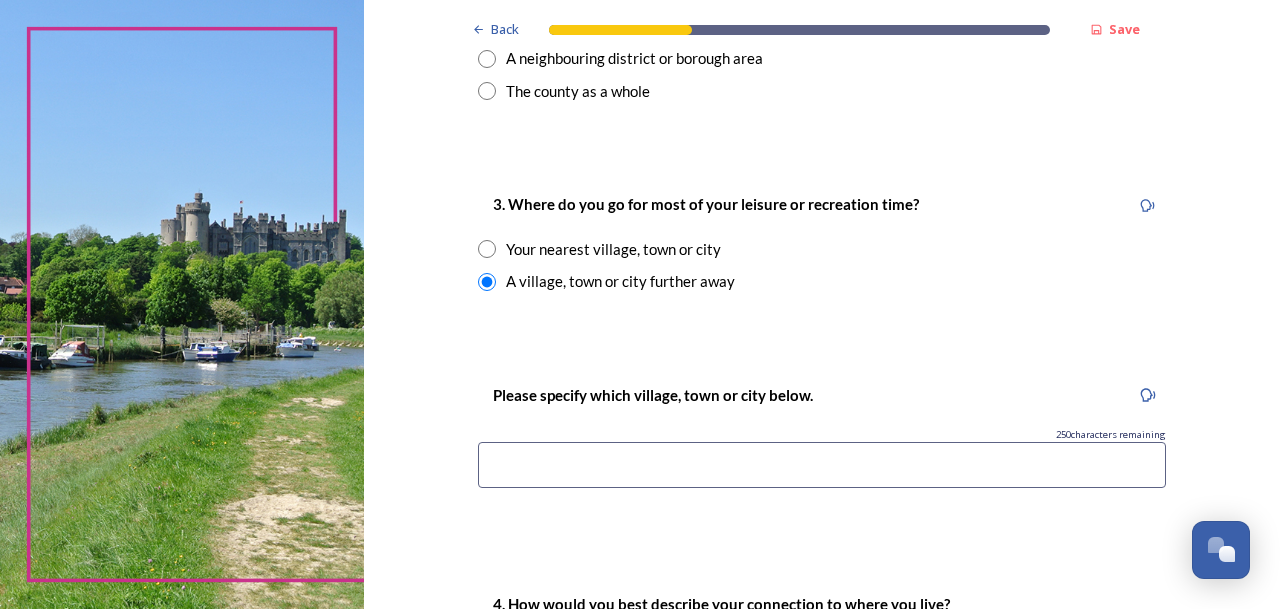 click at bounding box center [822, 465] 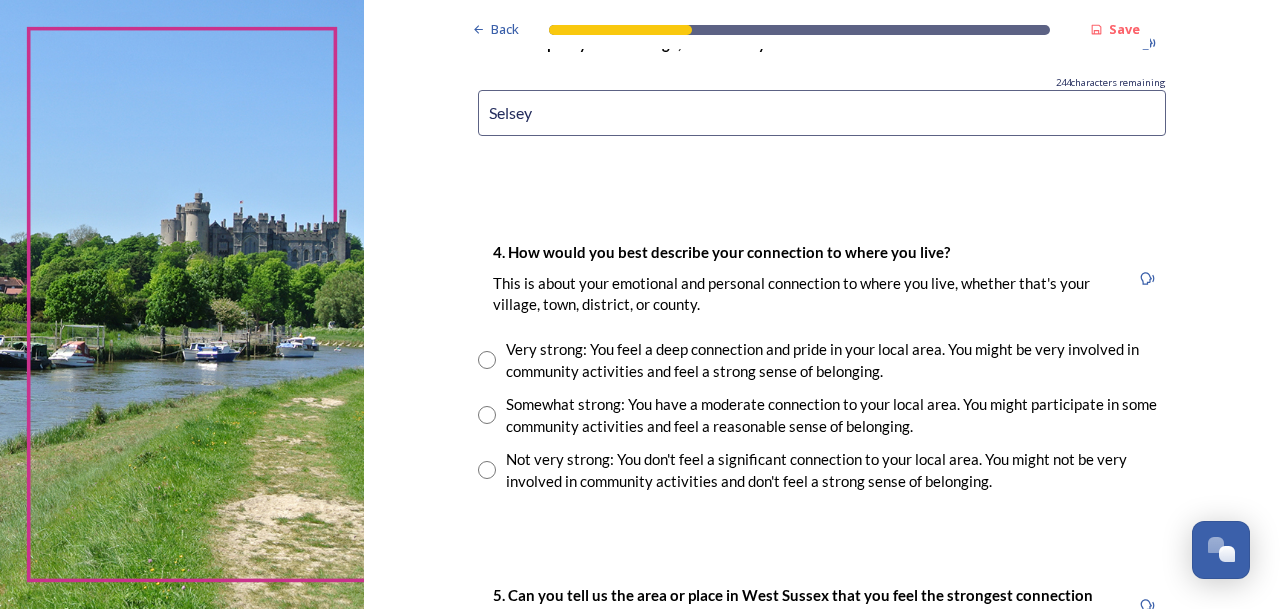 scroll, scrollTop: 1306, scrollLeft: 0, axis: vertical 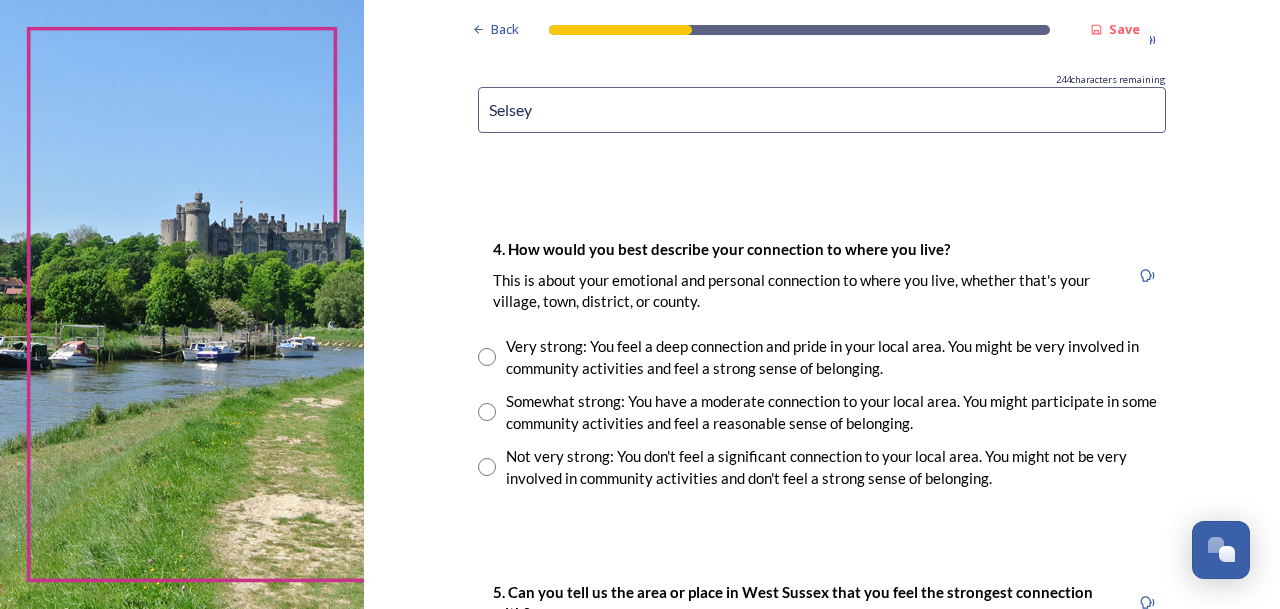 type on "Selsey" 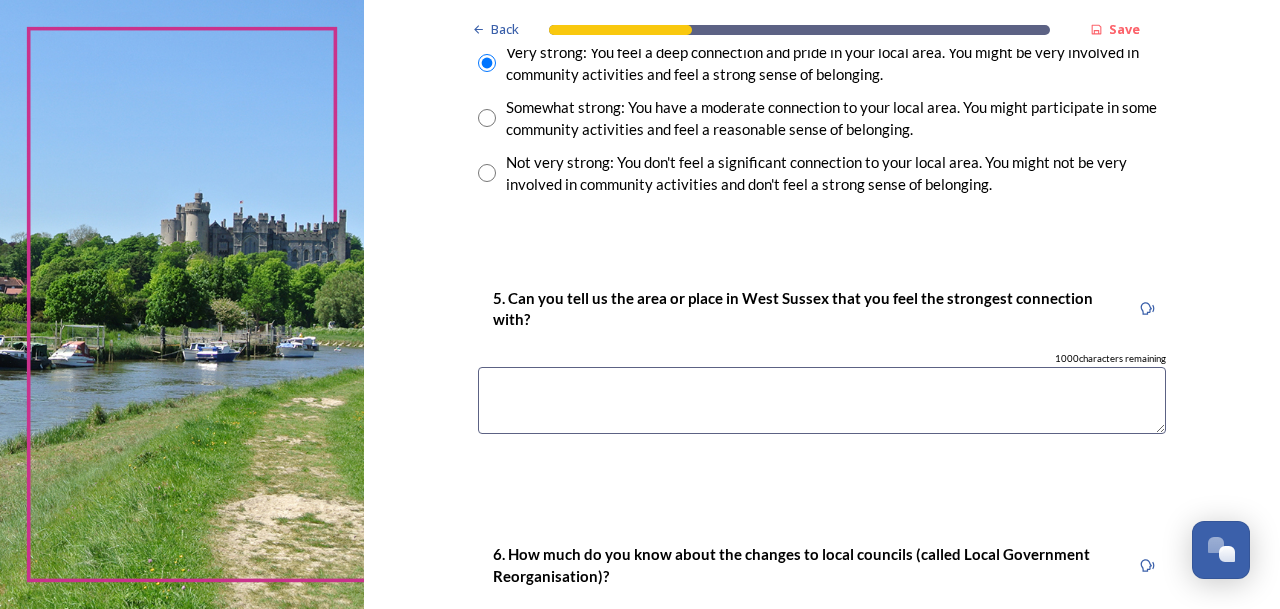 scroll, scrollTop: 1547, scrollLeft: 0, axis: vertical 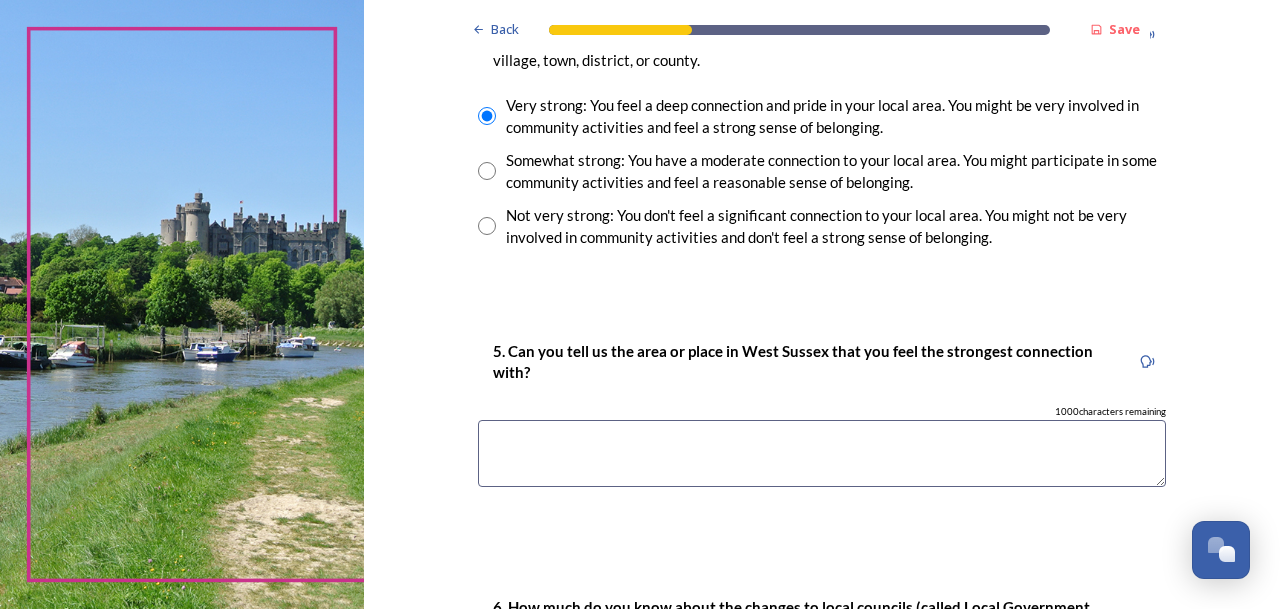 click at bounding box center [822, 453] 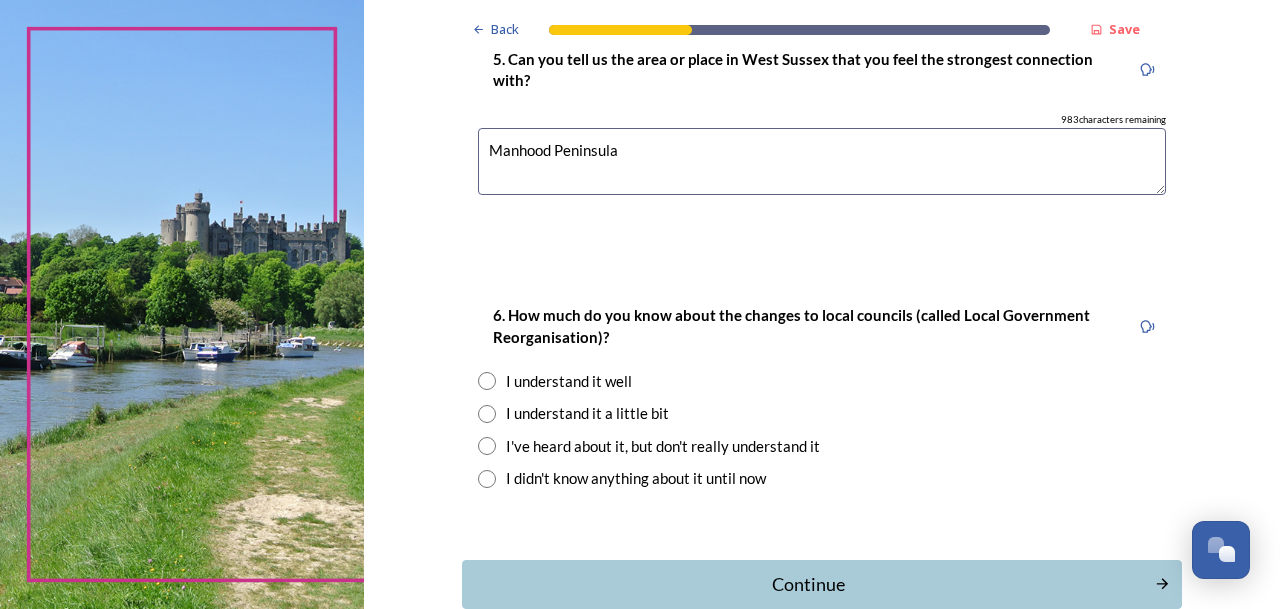 scroll, scrollTop: 1856, scrollLeft: 0, axis: vertical 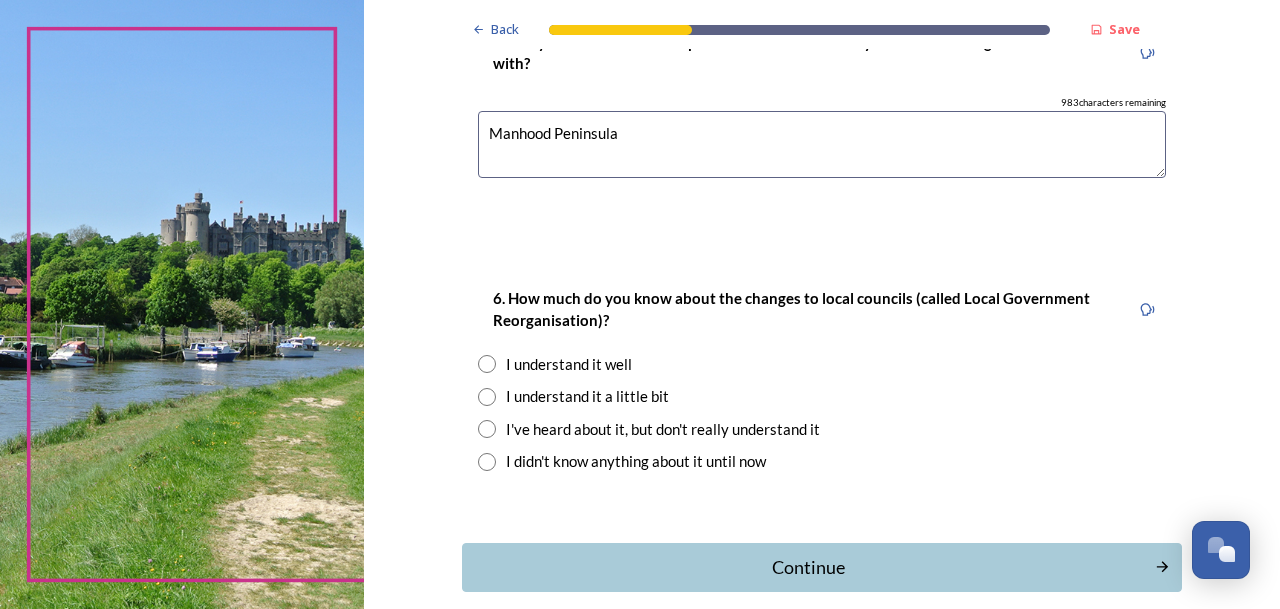 type on "Manhood Peninsula" 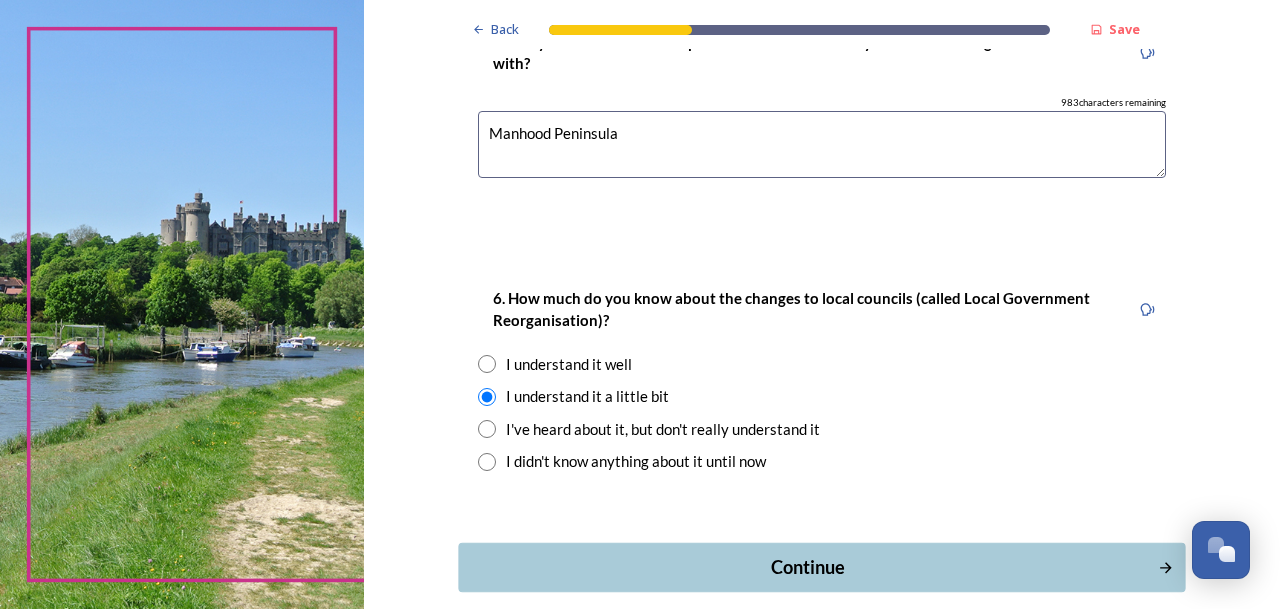 click on "Continue" at bounding box center [807, 567] 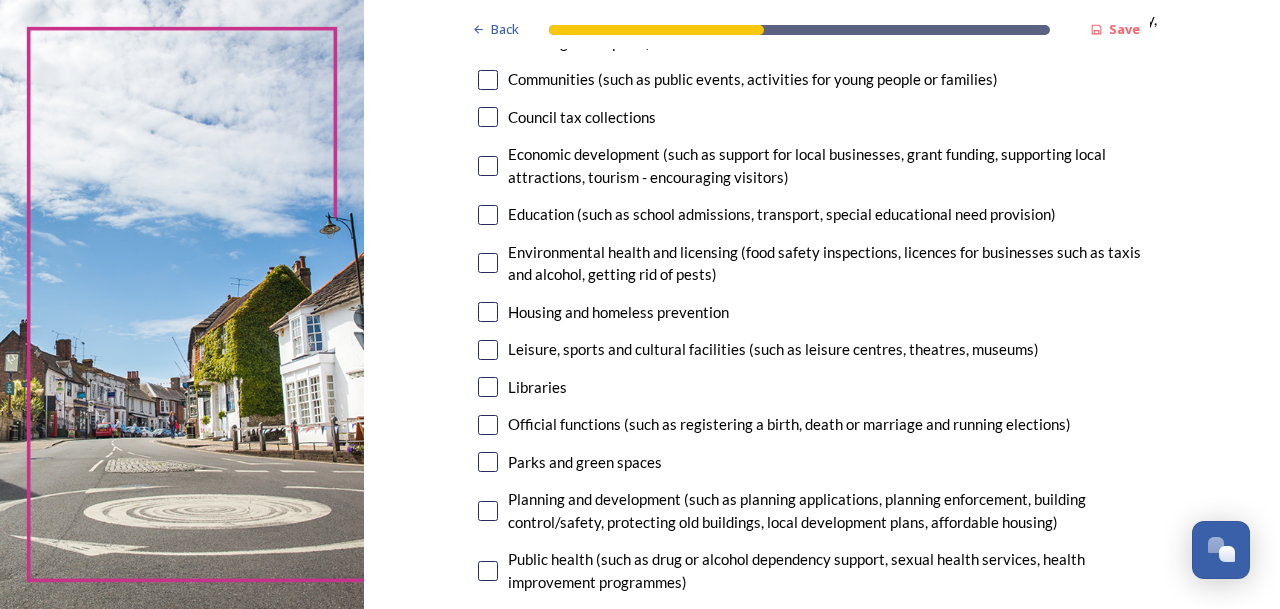 scroll, scrollTop: 320, scrollLeft: 0, axis: vertical 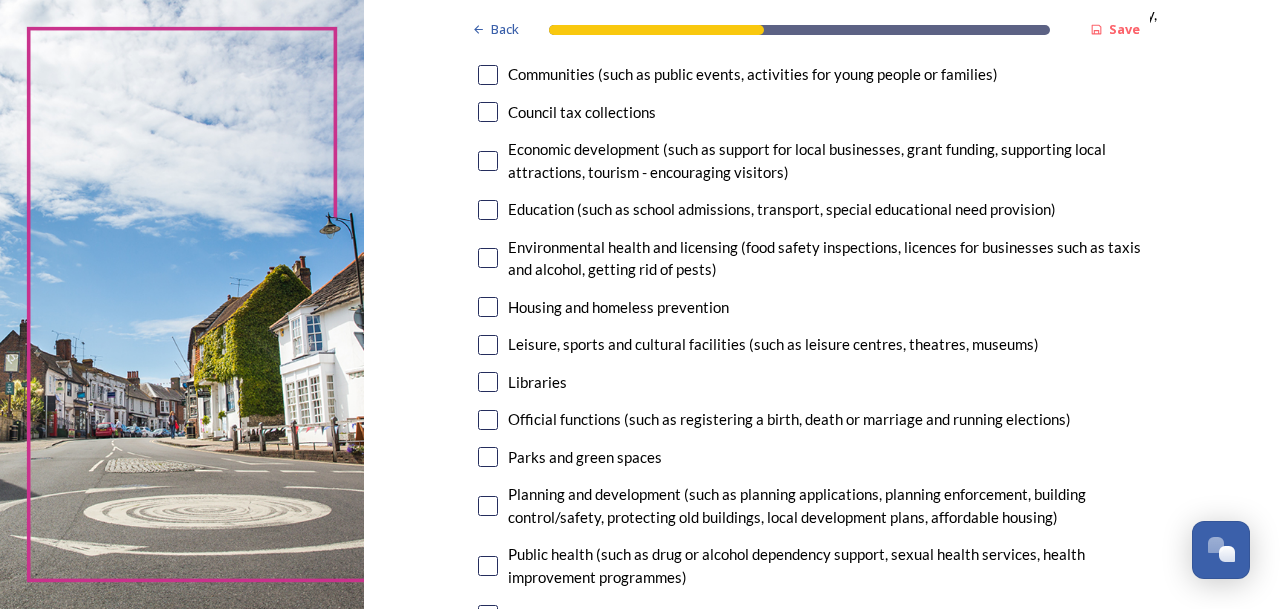 click at bounding box center (488, 307) 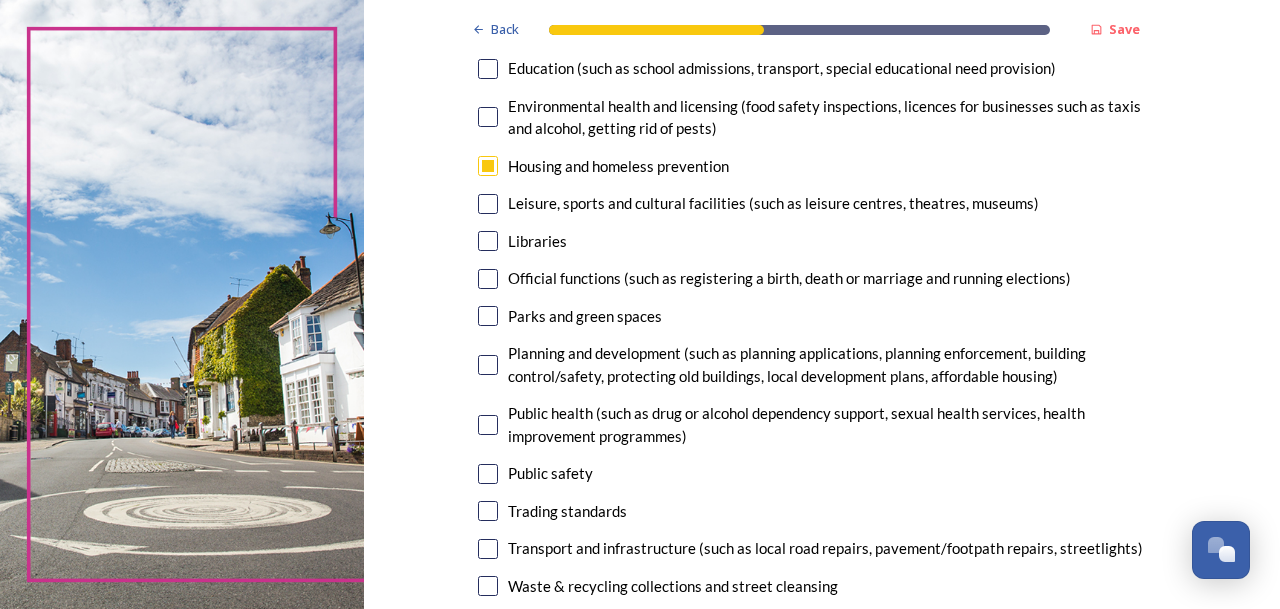 scroll, scrollTop: 460, scrollLeft: 0, axis: vertical 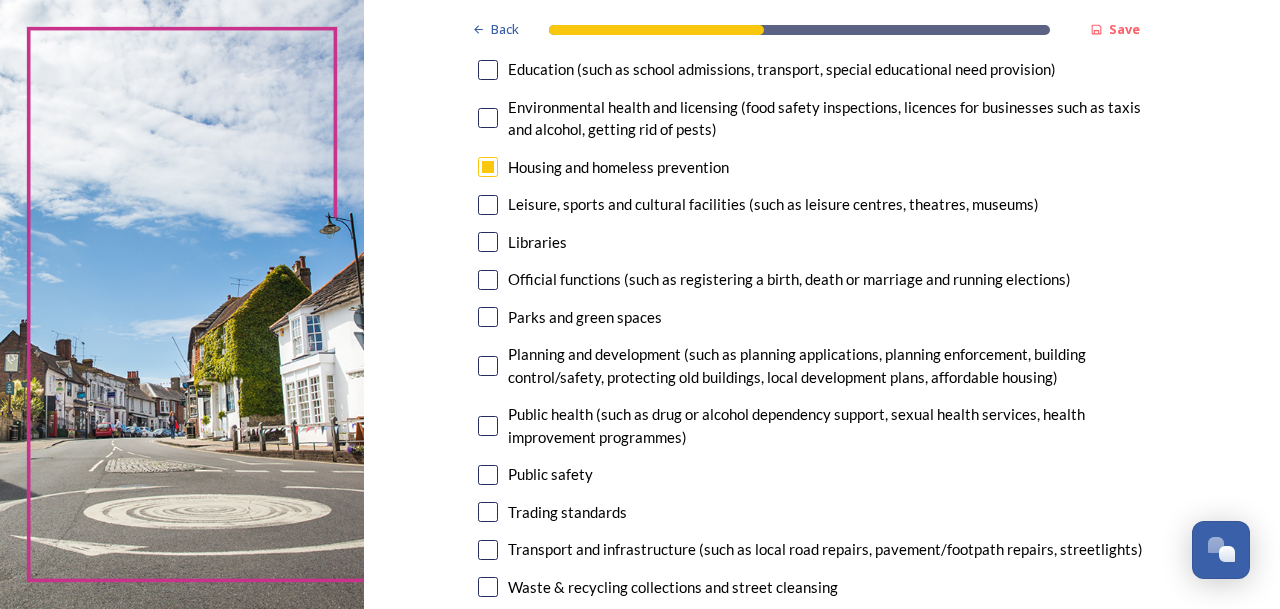 click at bounding box center [488, 366] 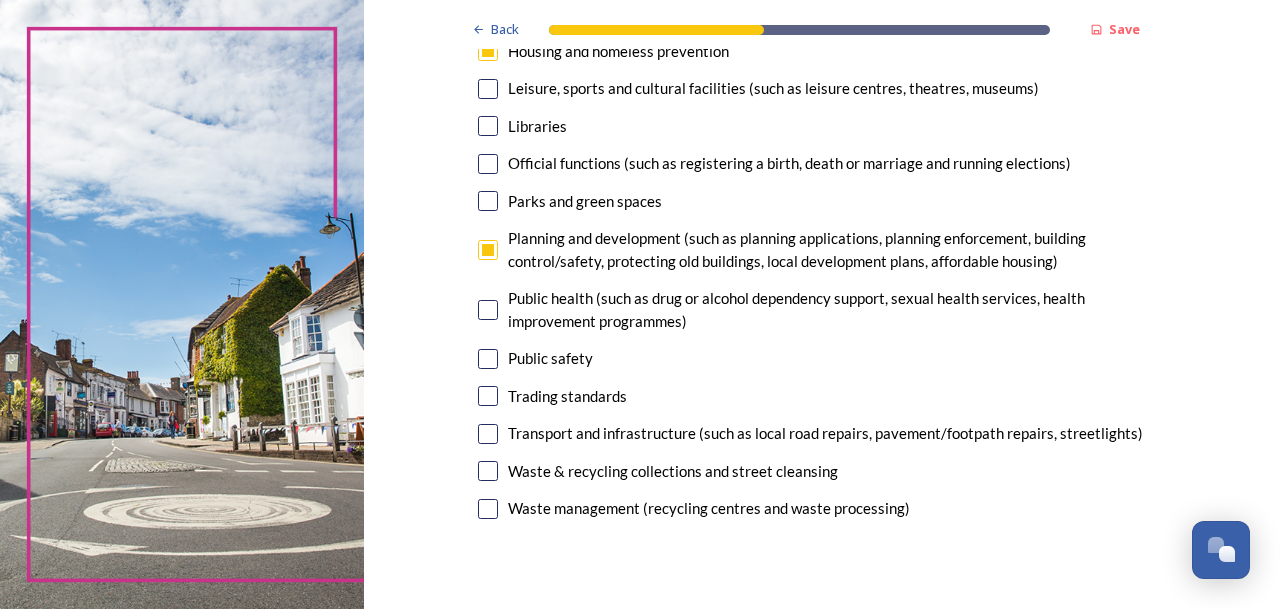 scroll, scrollTop: 583, scrollLeft: 0, axis: vertical 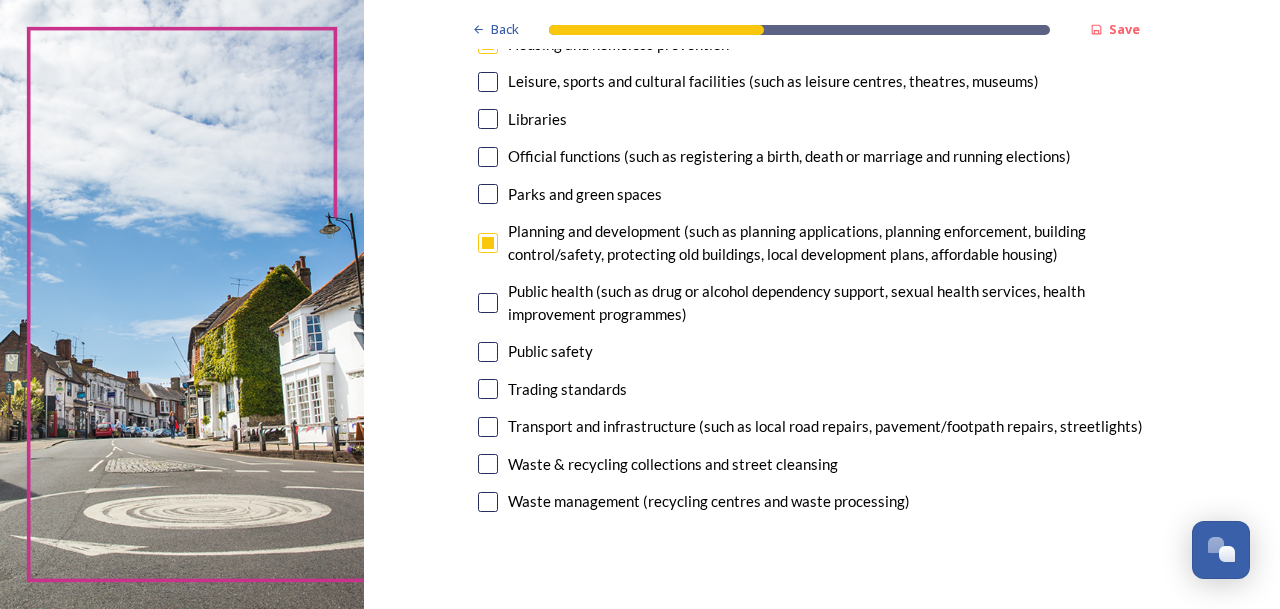 click at bounding box center (488, 427) 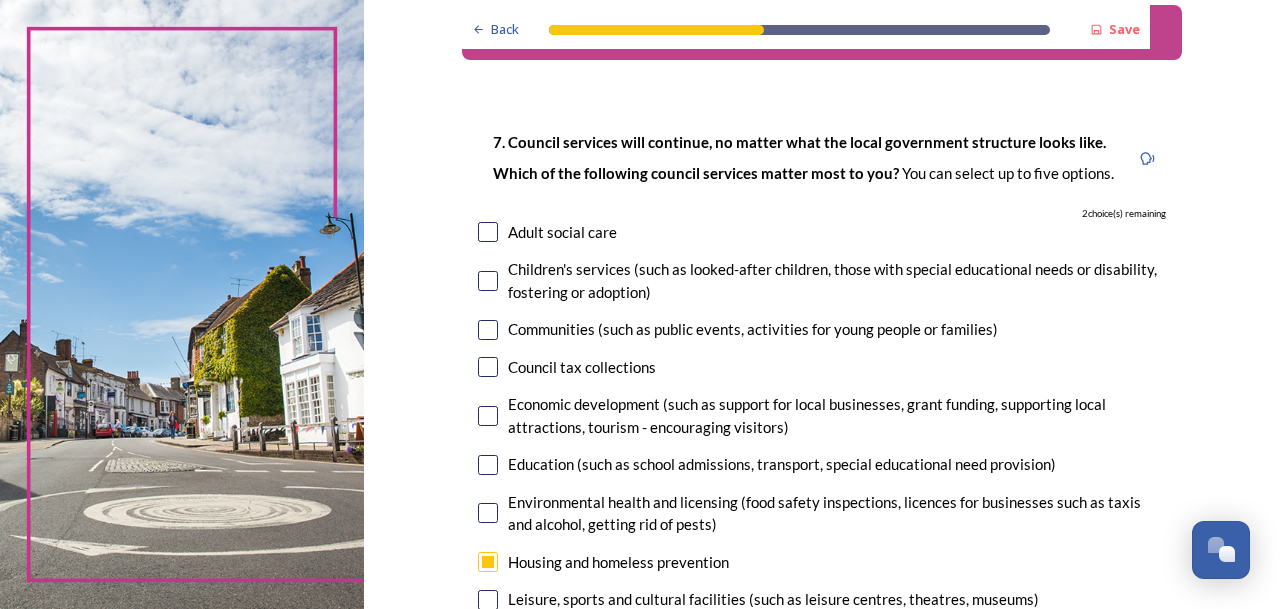 scroll, scrollTop: 64, scrollLeft: 0, axis: vertical 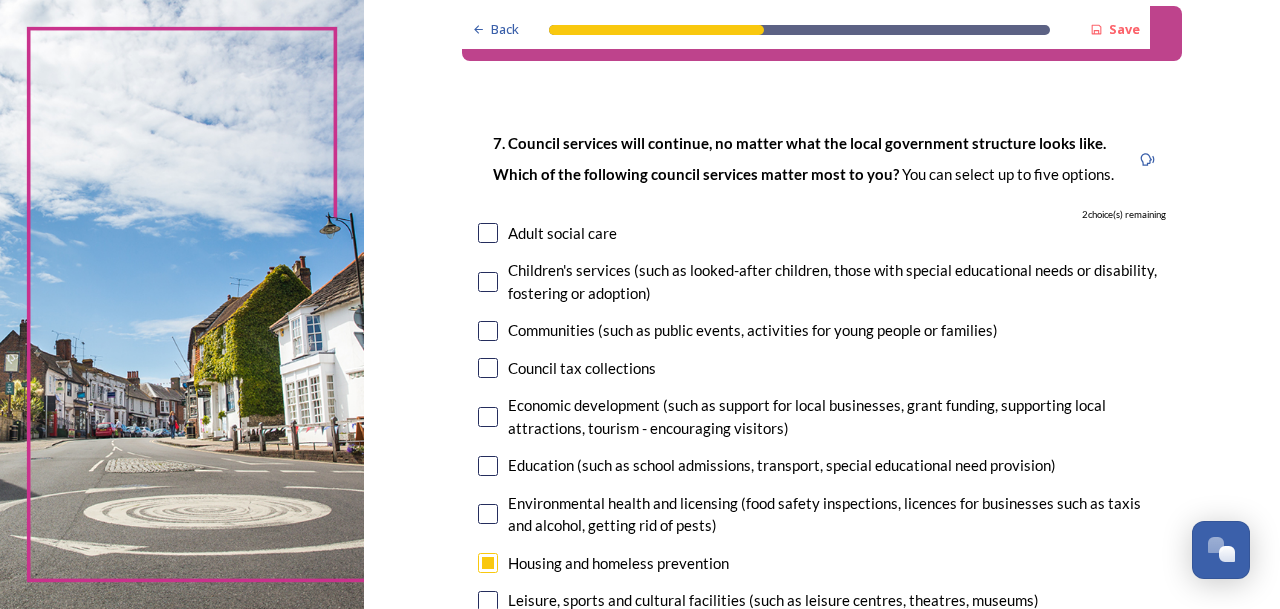 click at bounding box center (488, 233) 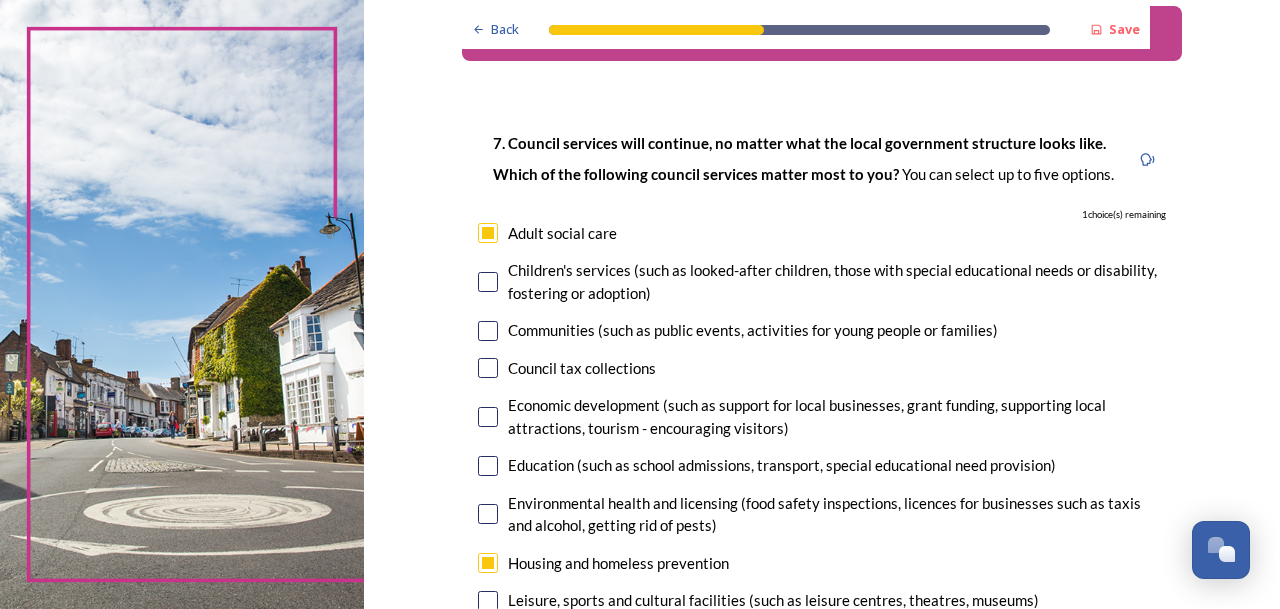 click at bounding box center (488, 282) 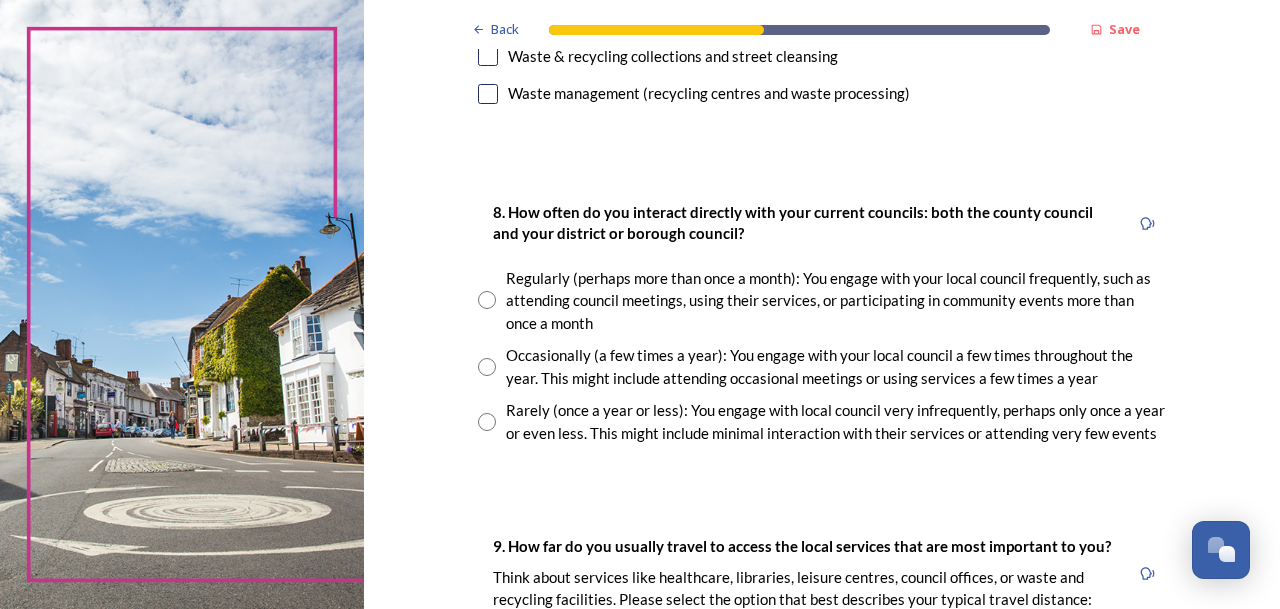 scroll, scrollTop: 996, scrollLeft: 0, axis: vertical 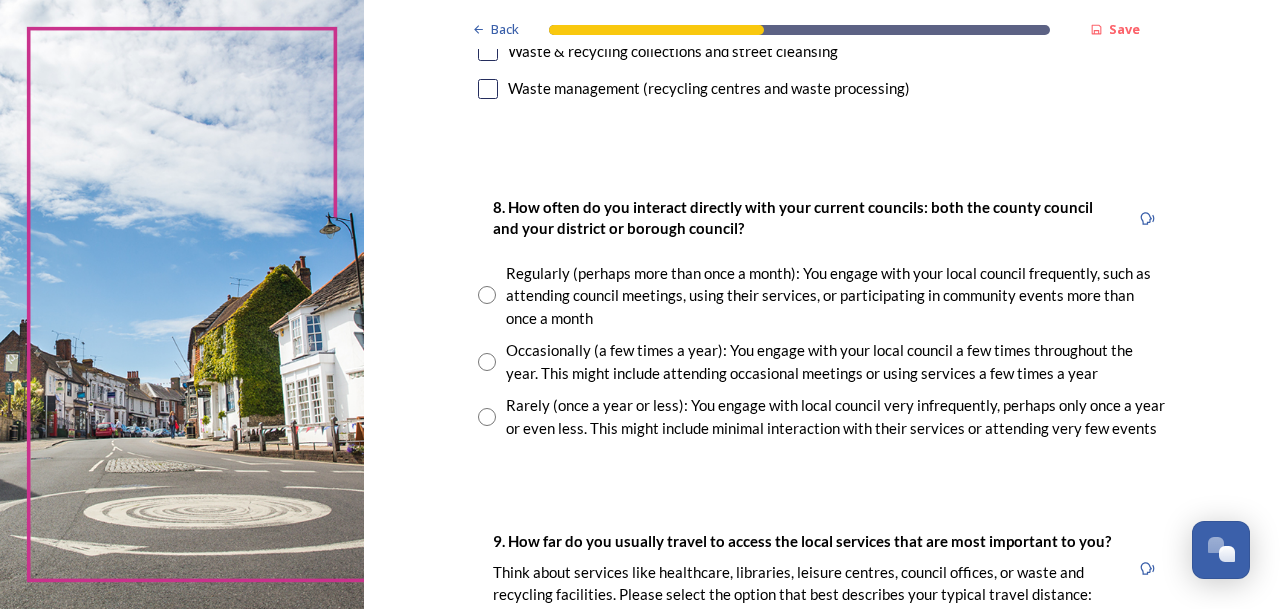 click on "8. How often do you interact directly with your current councils: both the county council and your district or borough council?  Regularly (perhaps more than once a month): You engage with your local council frequently, such as attending council meetings, using their services, or participating in community events more than once a month Occasionally (a few times a year): You engage with your local council a few times throughout the year. This might include attending occasional meetings or using services a few times a year Rarely (once a year or less): You engage with local council very infrequently, perhaps only once a year or even less. This might include minimal interaction with their services or attending very few events" at bounding box center [822, 317] 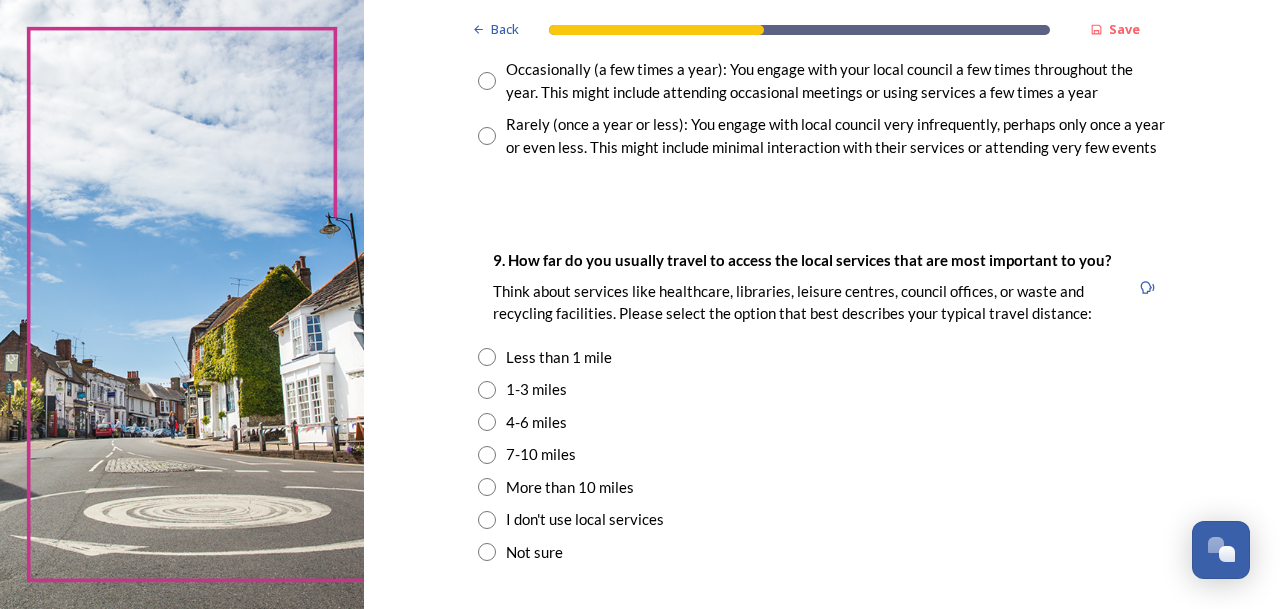 scroll, scrollTop: 1284, scrollLeft: 0, axis: vertical 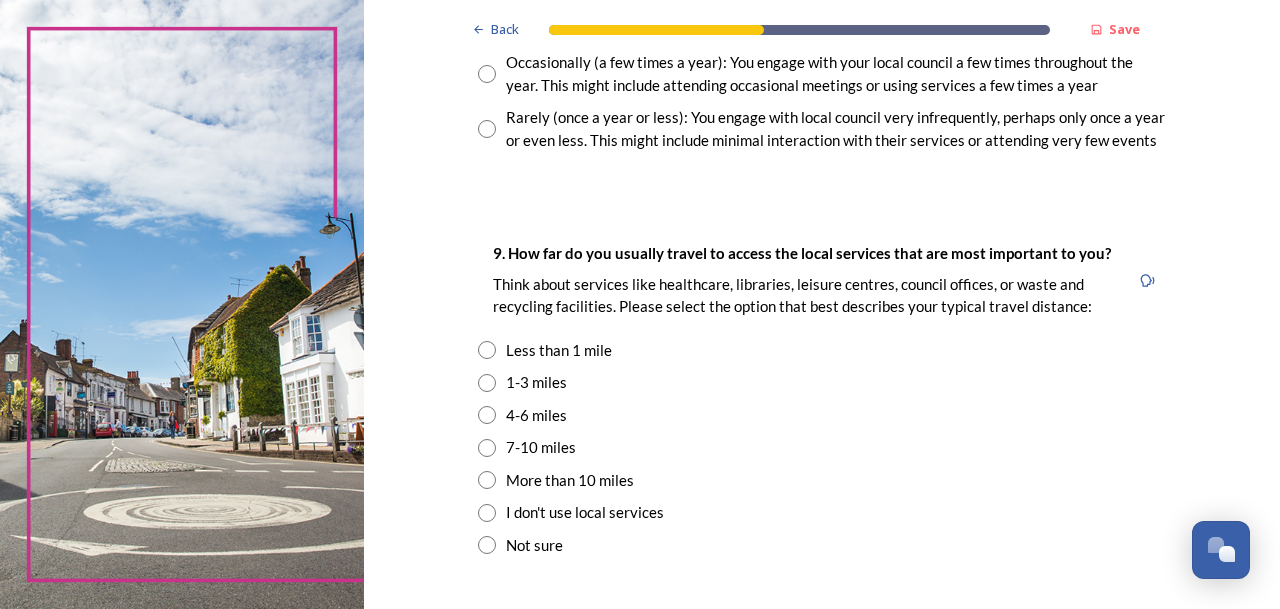 click at bounding box center (487, 383) 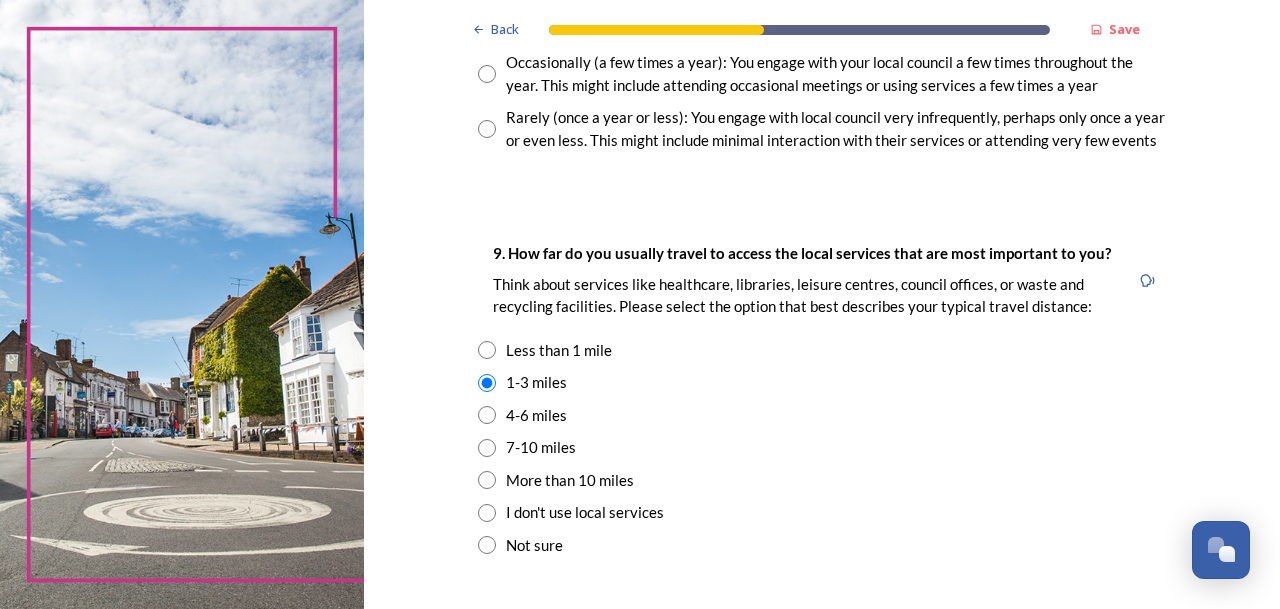 scroll, scrollTop: 0, scrollLeft: 0, axis: both 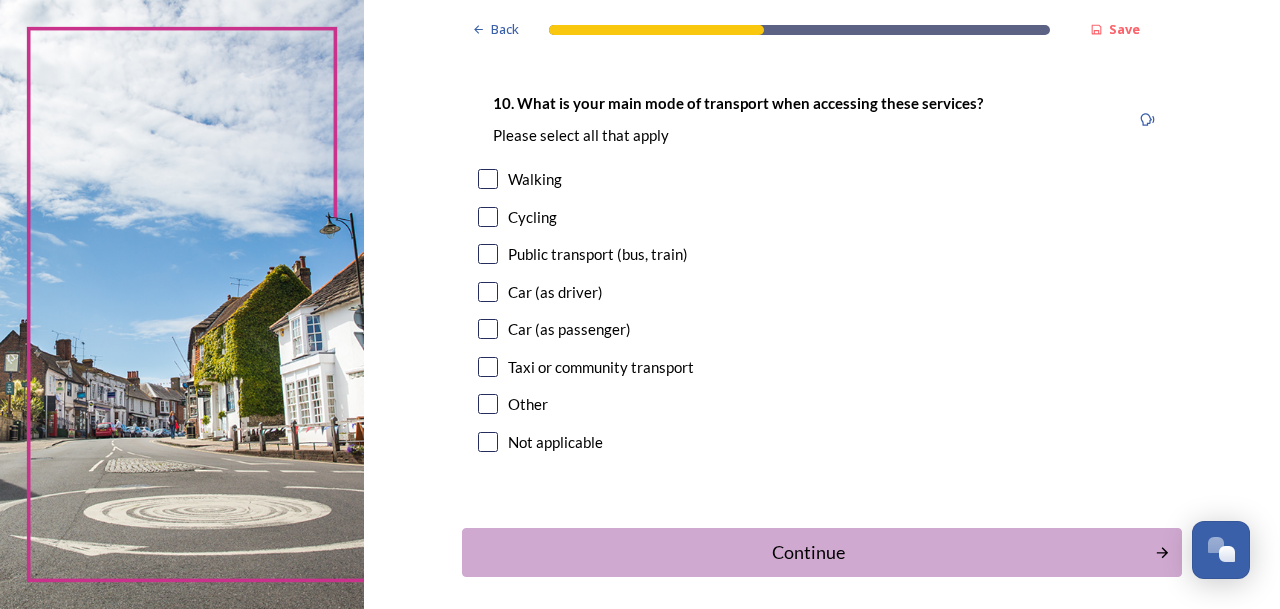 click at bounding box center [488, 292] 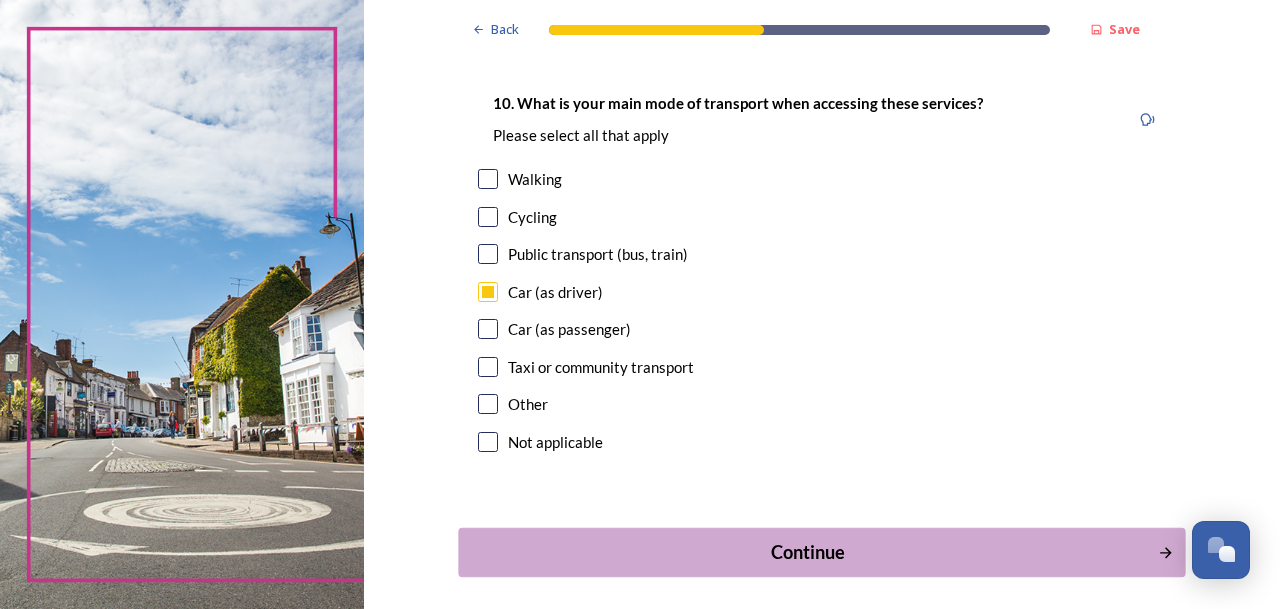 click on "Continue" at bounding box center [807, 552] 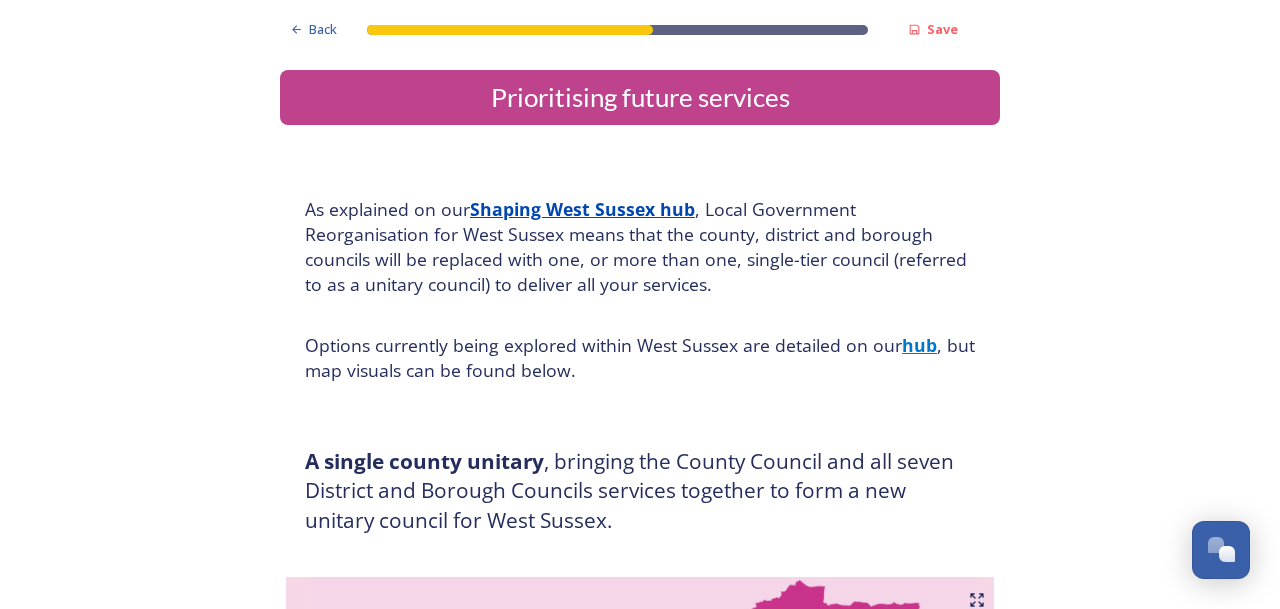 scroll, scrollTop: 0, scrollLeft: 0, axis: both 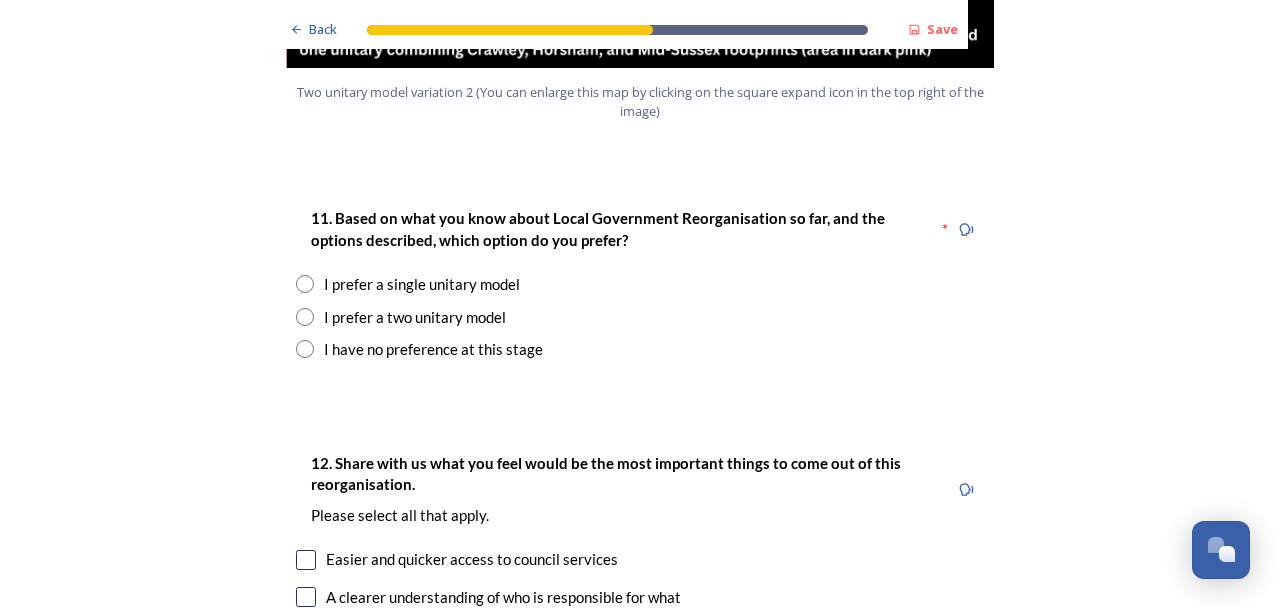 click at bounding box center [305, 317] 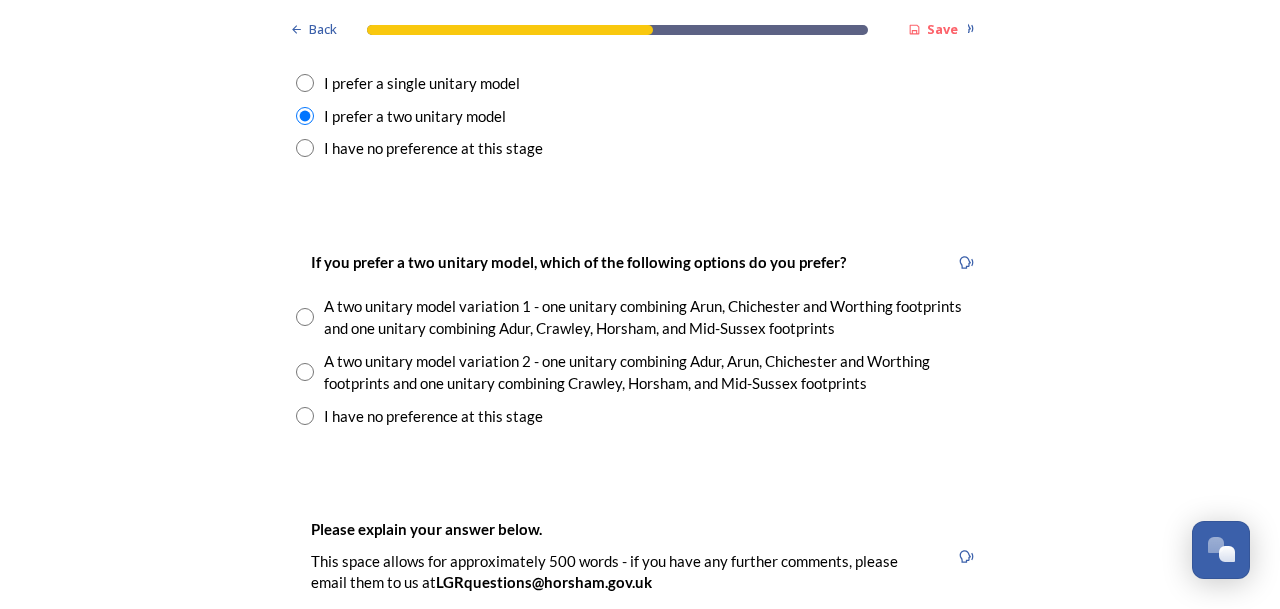 scroll, scrollTop: 2736, scrollLeft: 0, axis: vertical 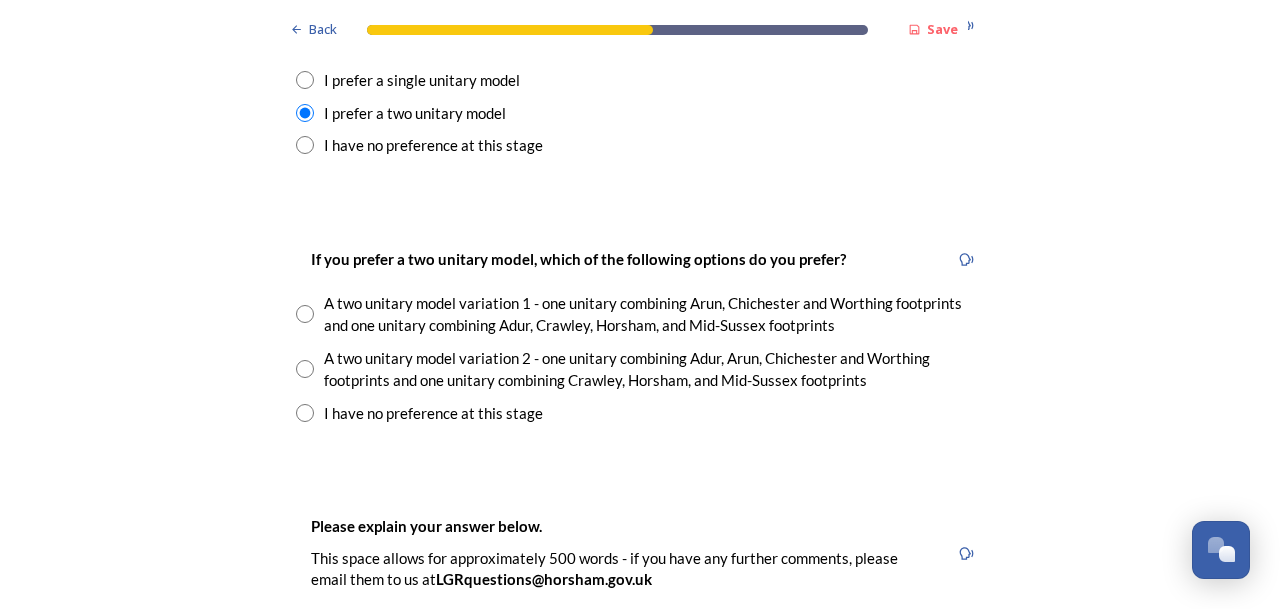 click at bounding box center (305, 314) 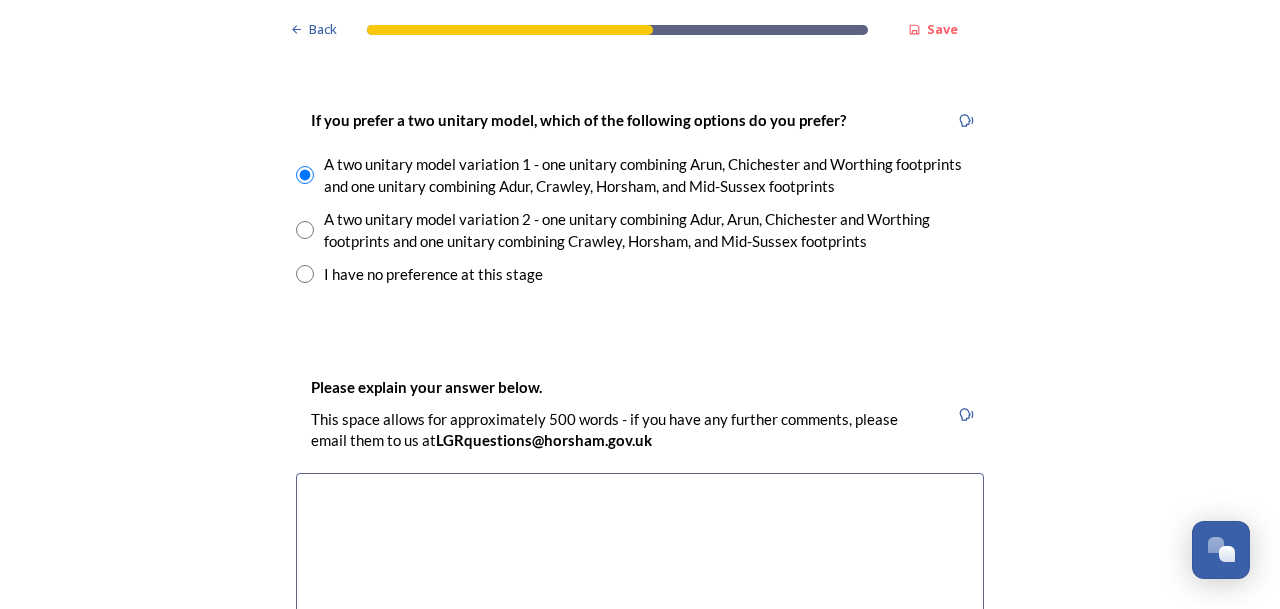scroll, scrollTop: 2876, scrollLeft: 0, axis: vertical 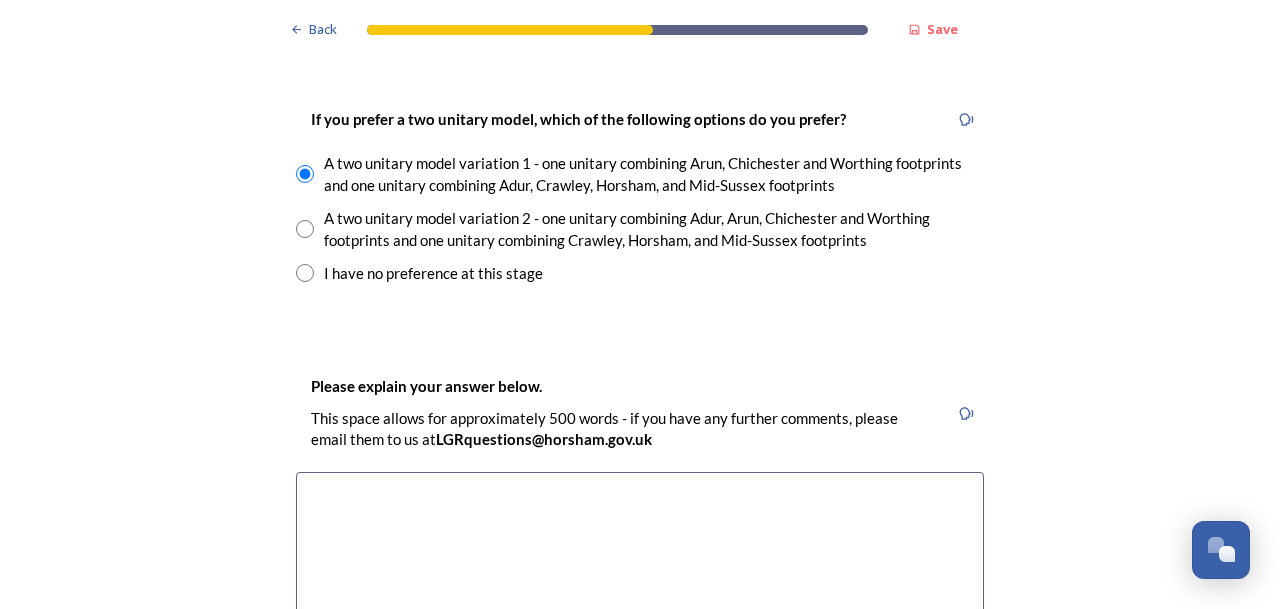 click at bounding box center [640, 584] 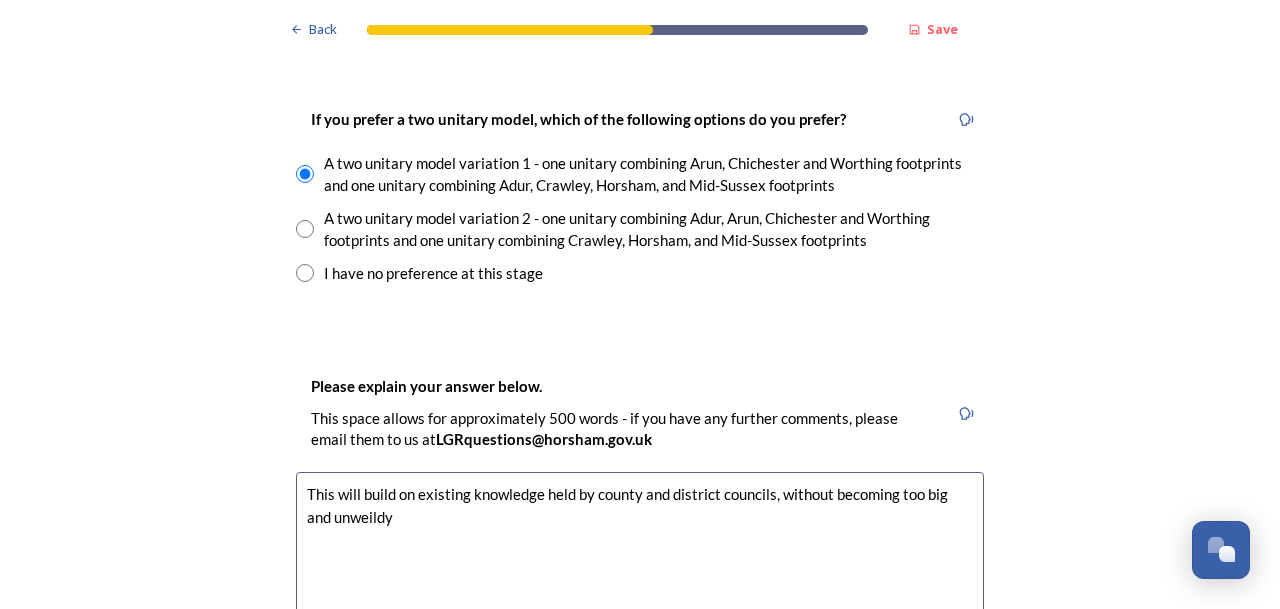 click on "This will build on existing knowledge held by county and district councils, without becoming too big and unweildy" at bounding box center [640, 584] 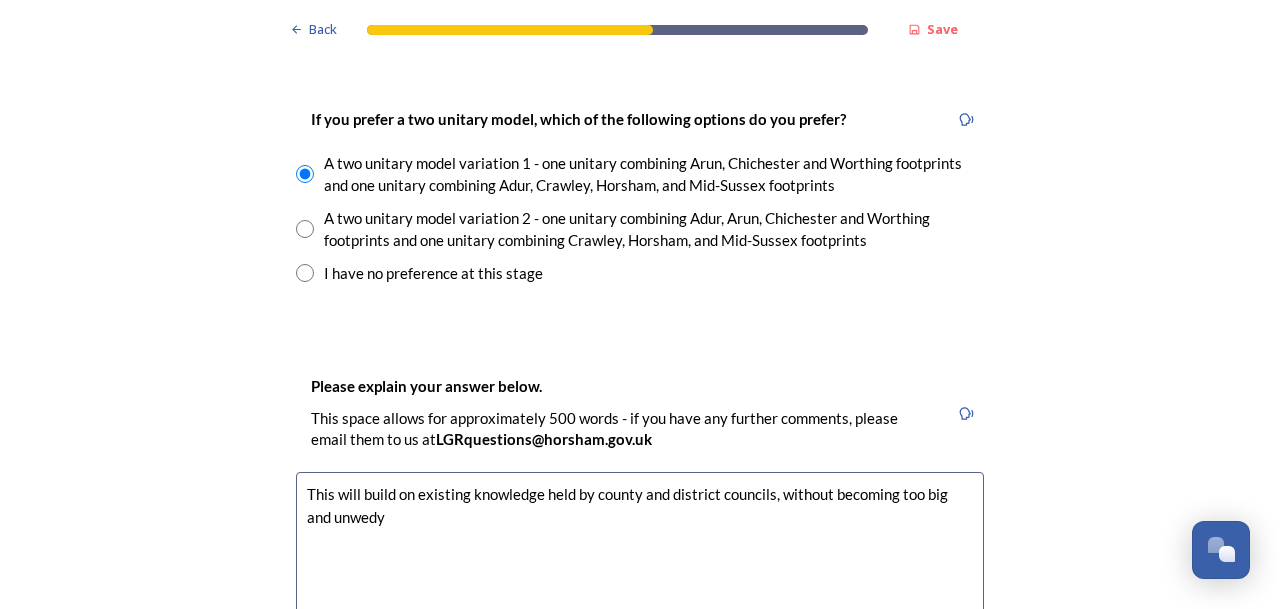 click on "This will build on existing knowledge held by county and district councils, without becoming too big and unwedy" at bounding box center (640, 584) 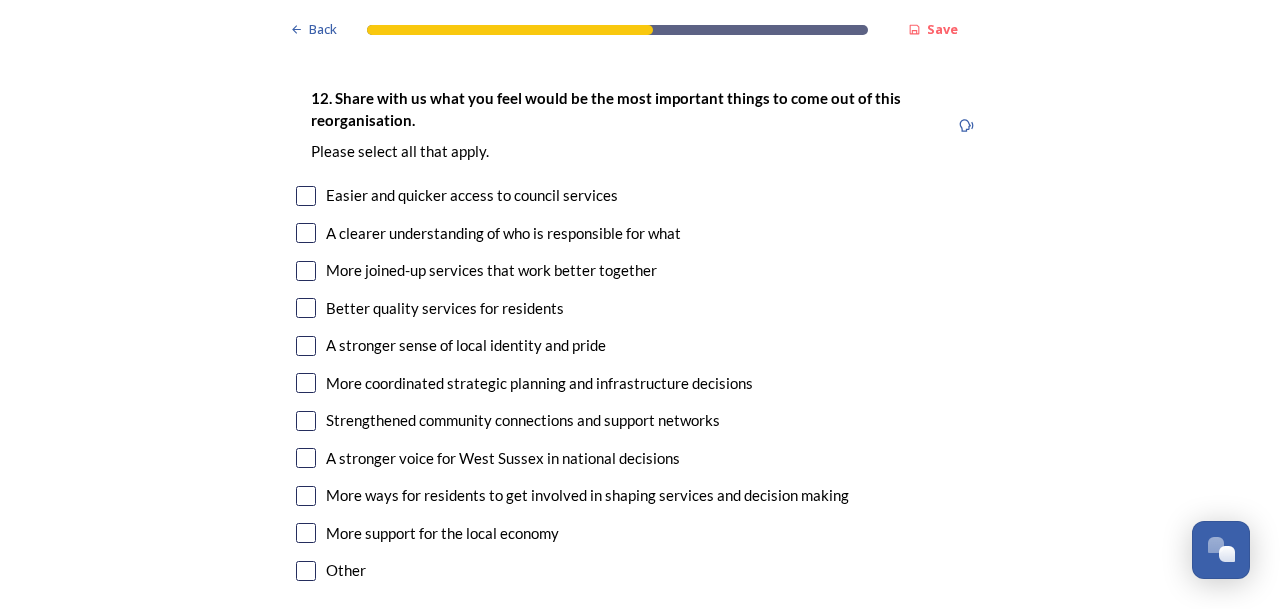 scroll, scrollTop: 3610, scrollLeft: 0, axis: vertical 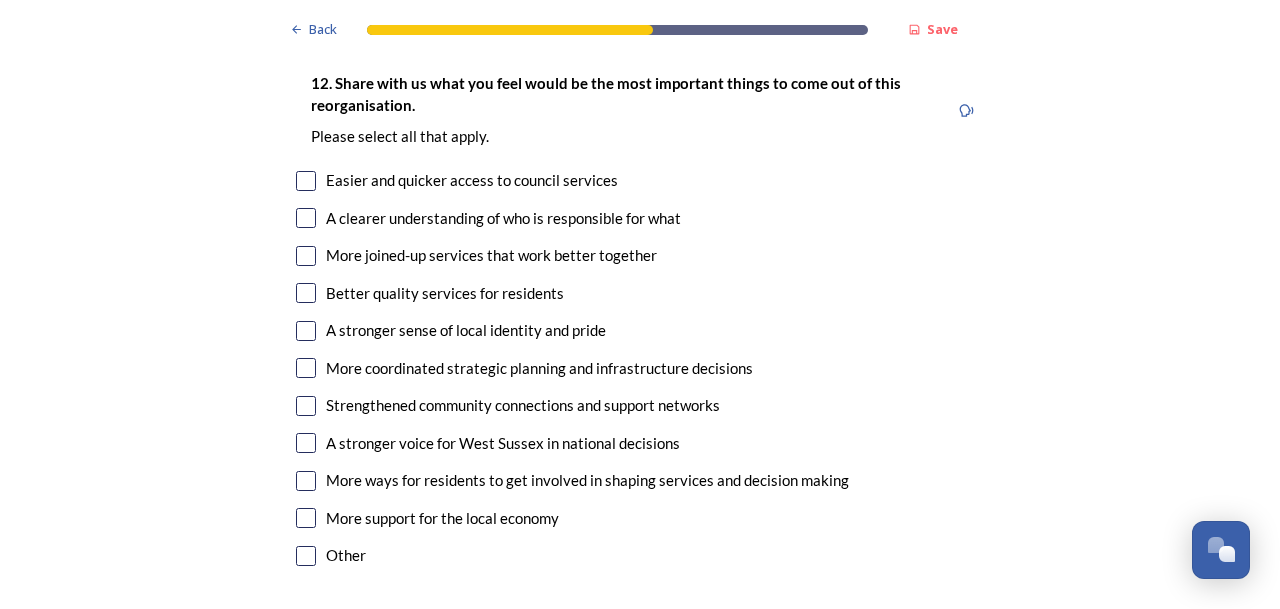 type on "This will build on existing knowledge held by county and district councils, without becoming too big and widespread" 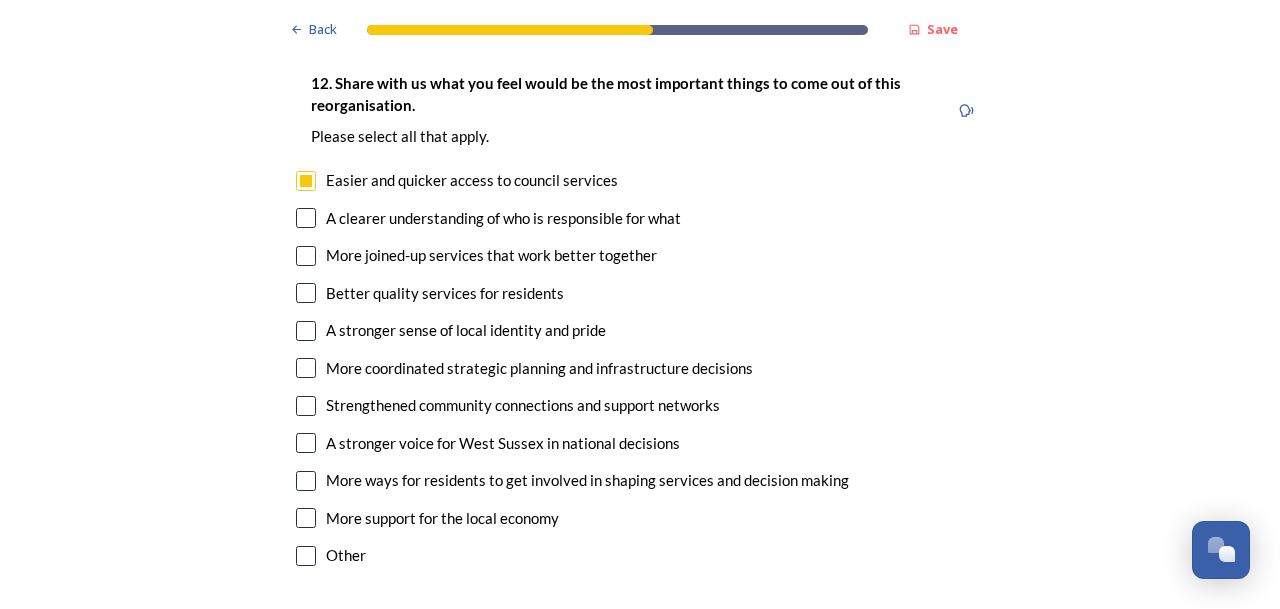 click at bounding box center [306, 218] 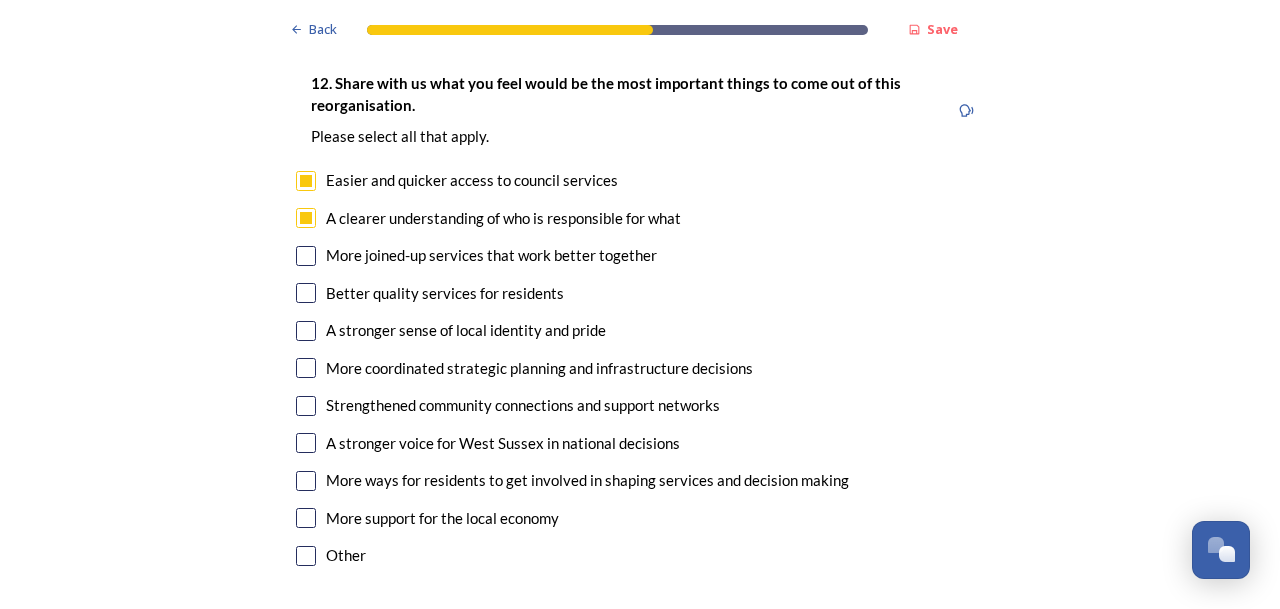 click at bounding box center [306, 256] 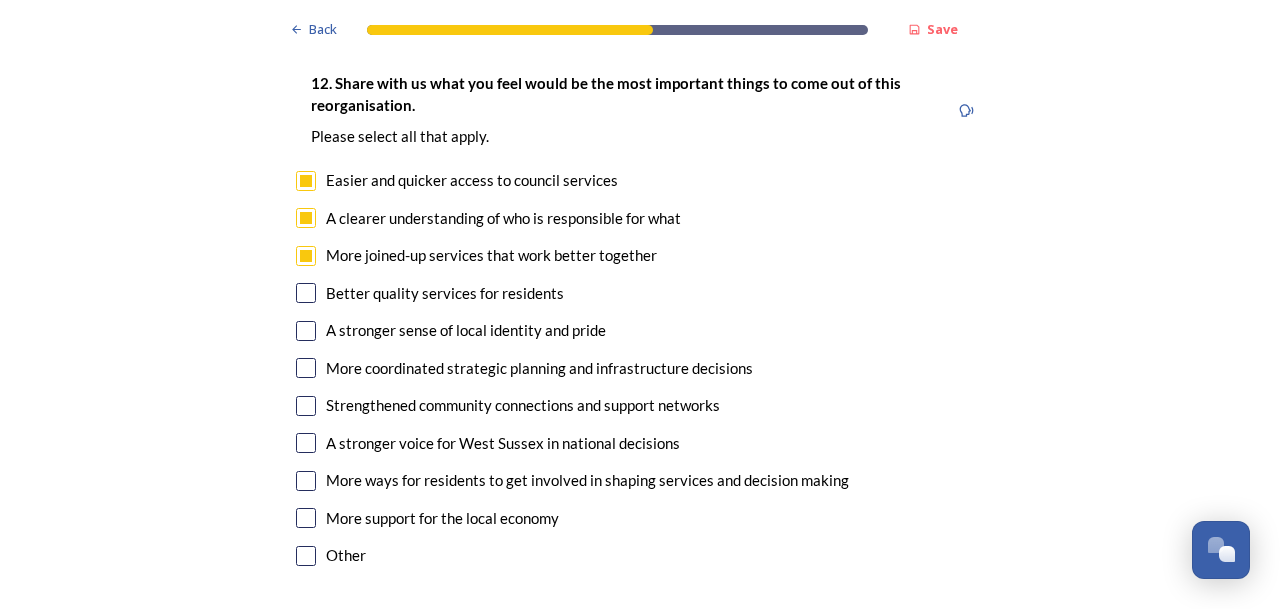 click on "Better quality services for residents" at bounding box center (640, 293) 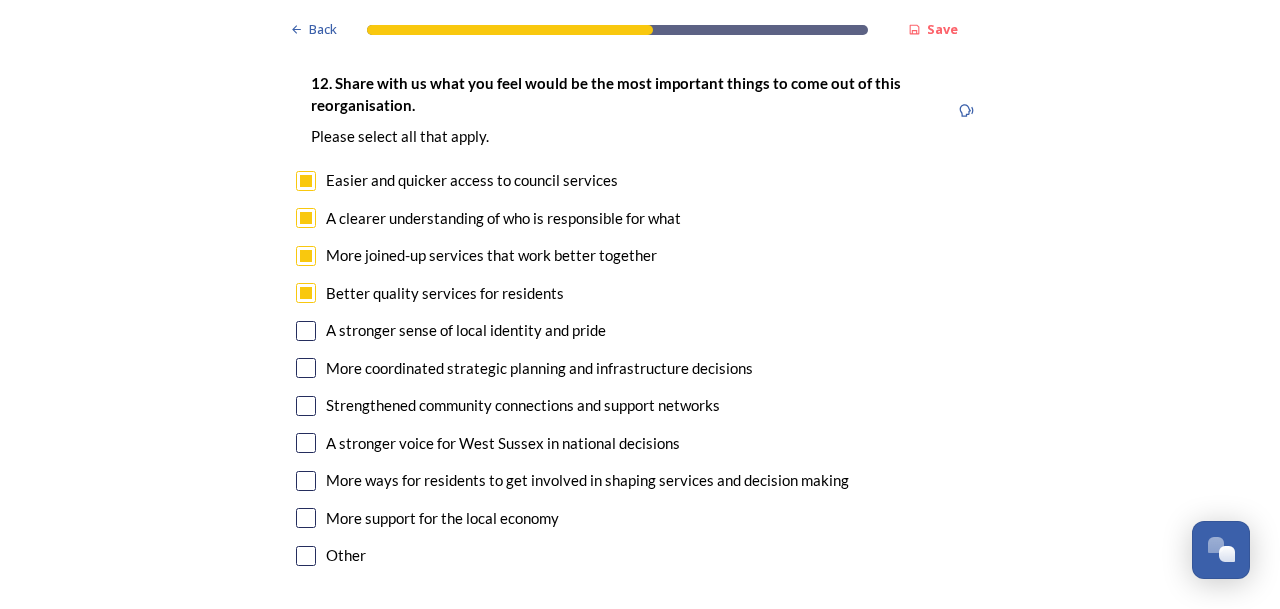 checkbox on "true" 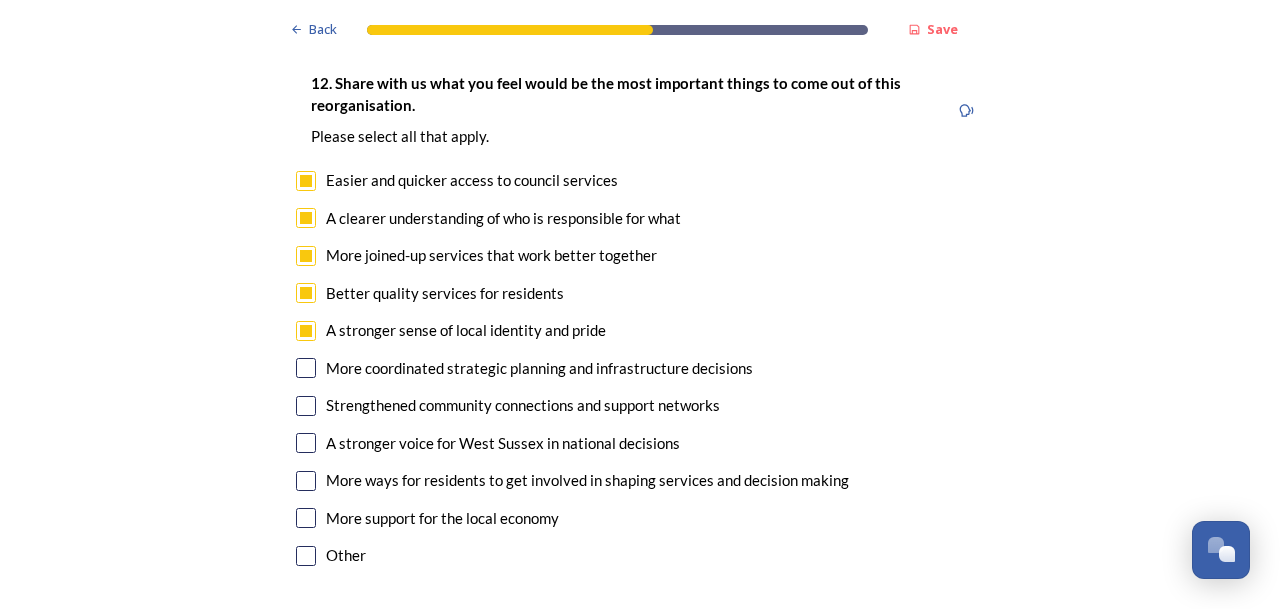 click at bounding box center [306, 368] 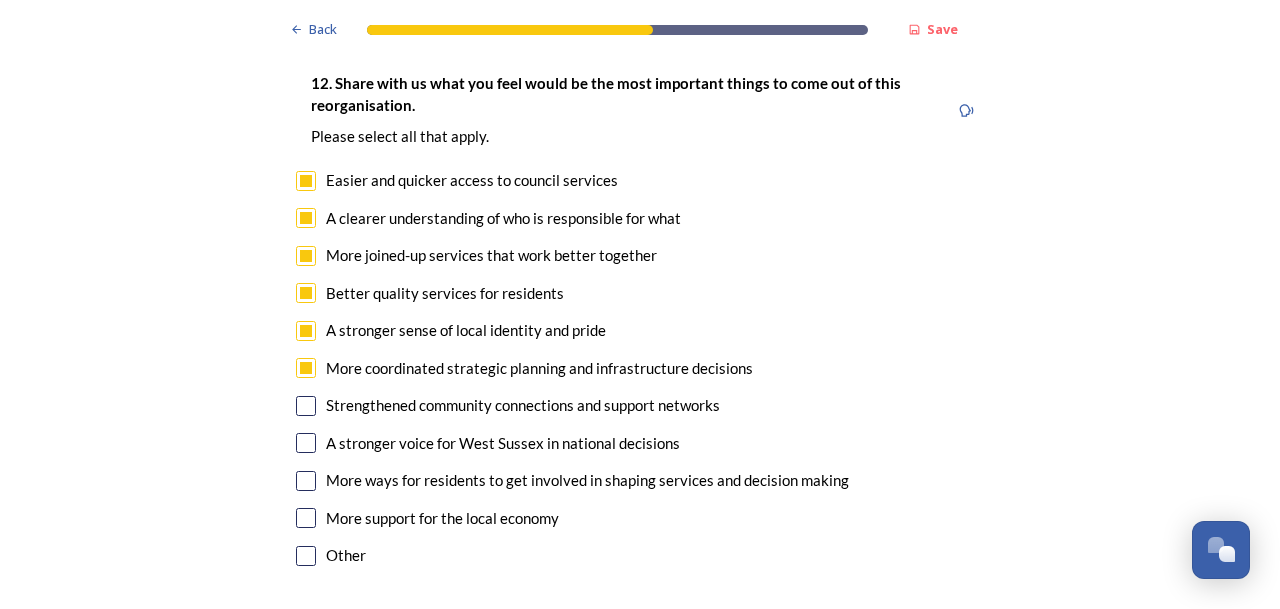 click at bounding box center (306, 406) 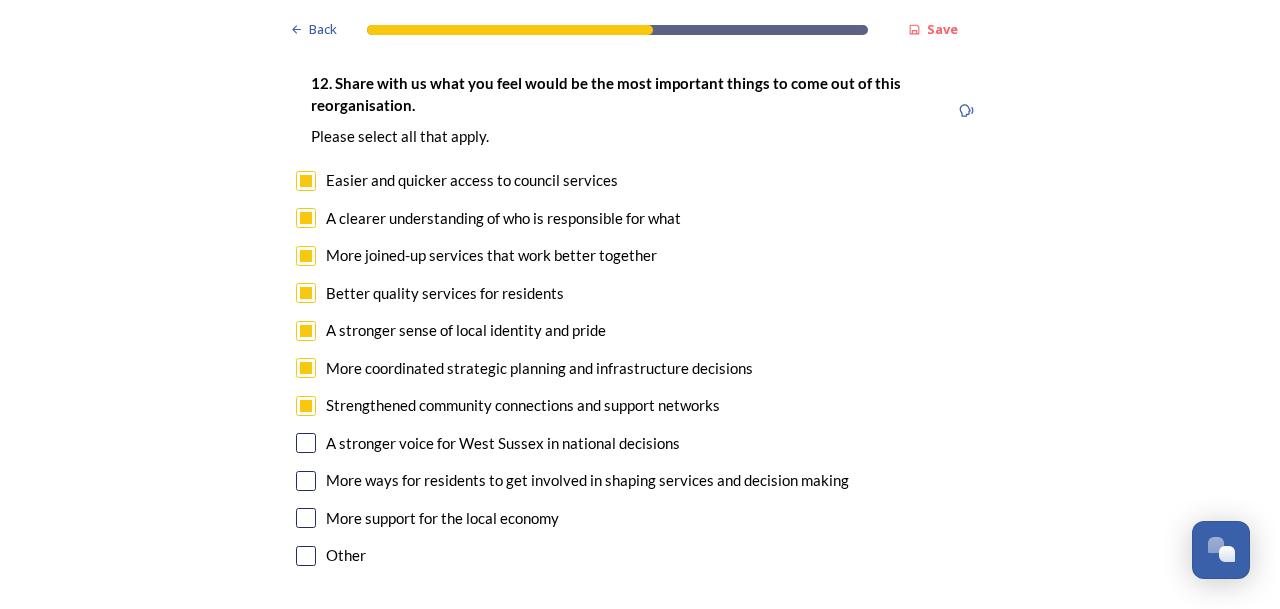 click at bounding box center (306, 443) 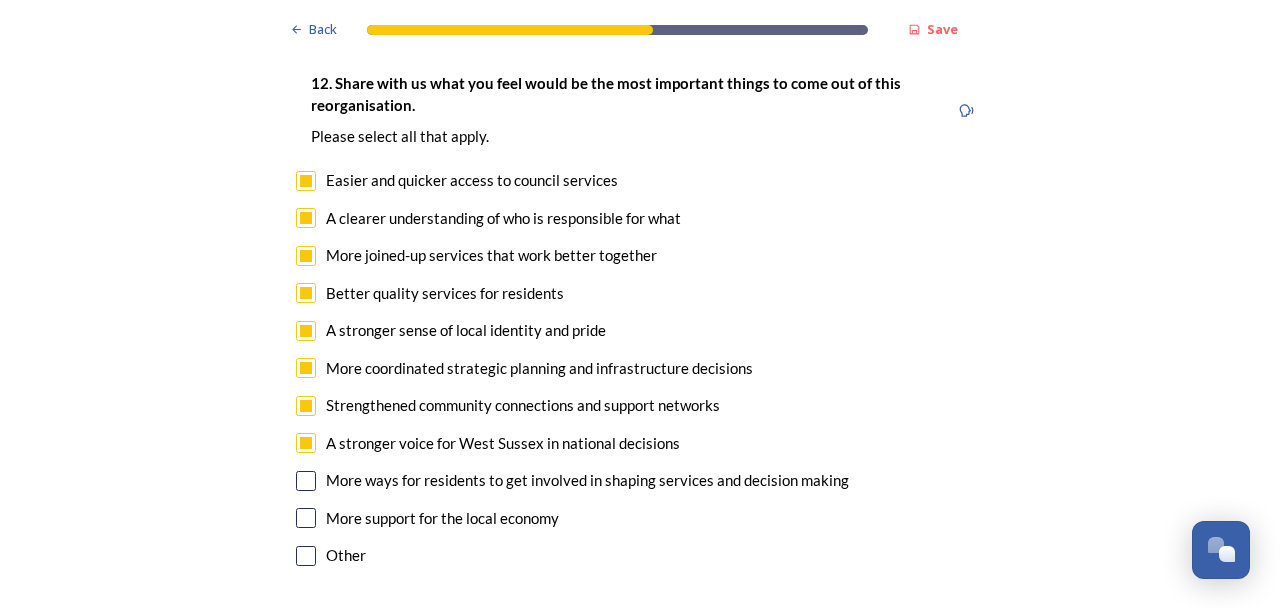 click at bounding box center (306, 481) 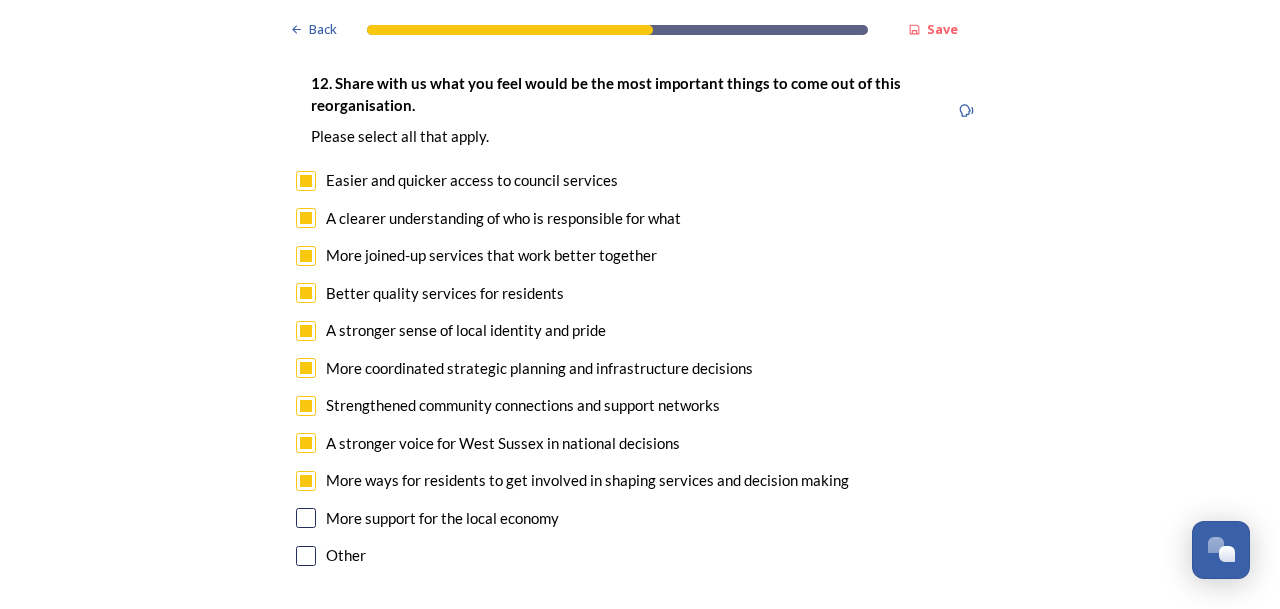 click at bounding box center (306, 518) 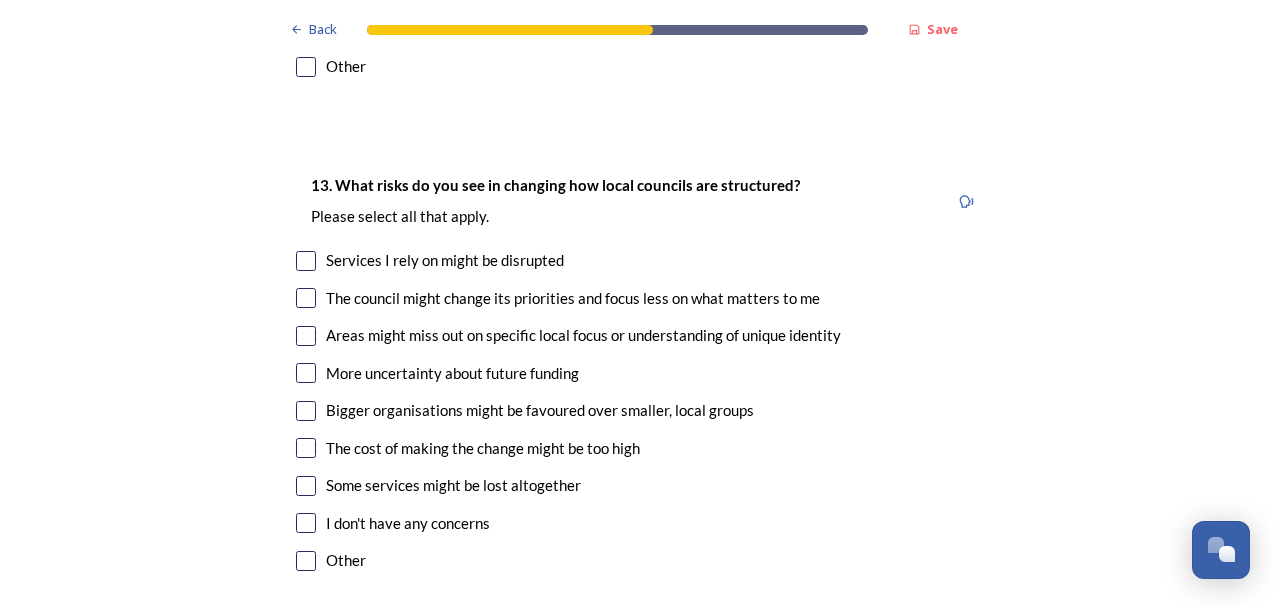 scroll, scrollTop: 4104, scrollLeft: 0, axis: vertical 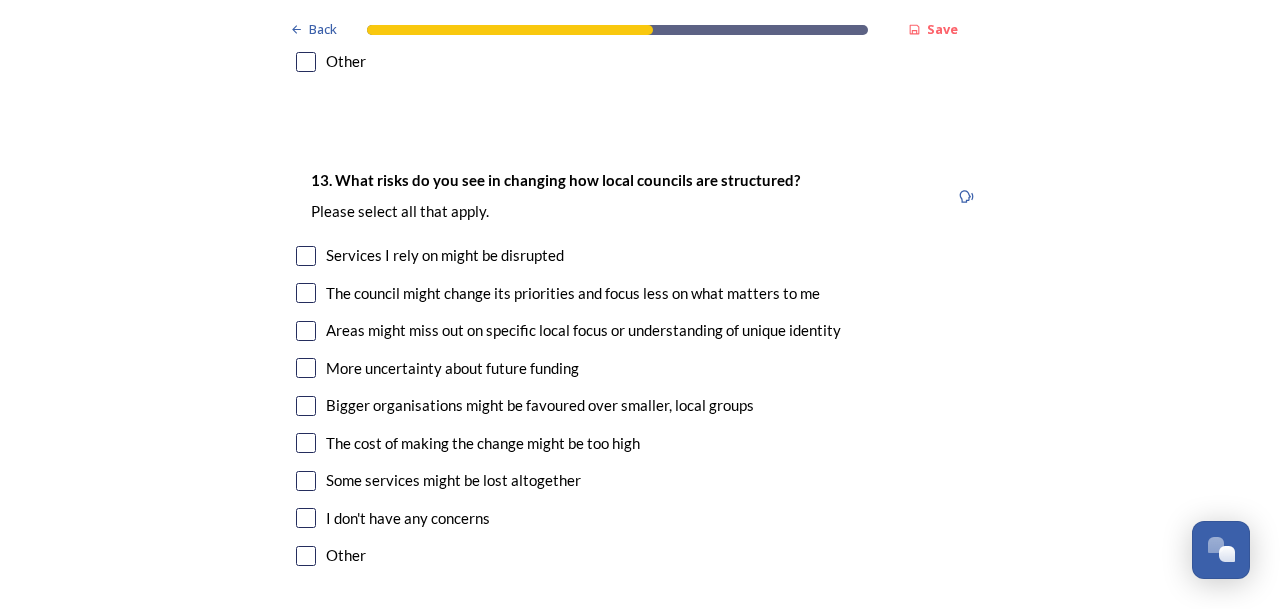 click at bounding box center [306, 256] 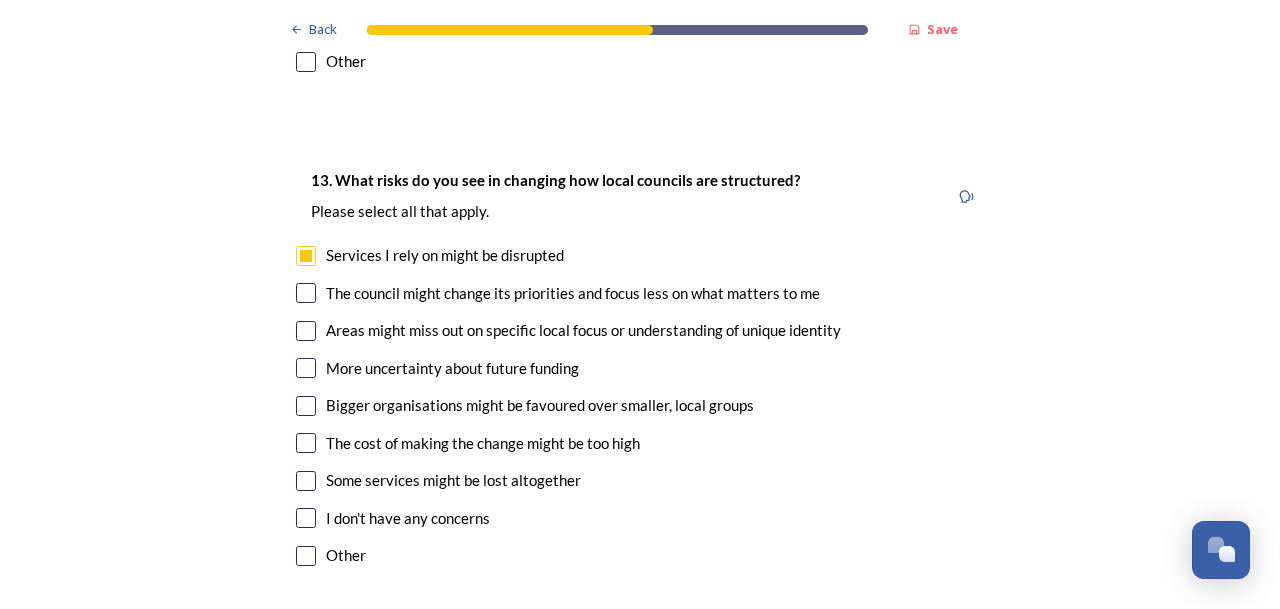click at bounding box center [306, 293] 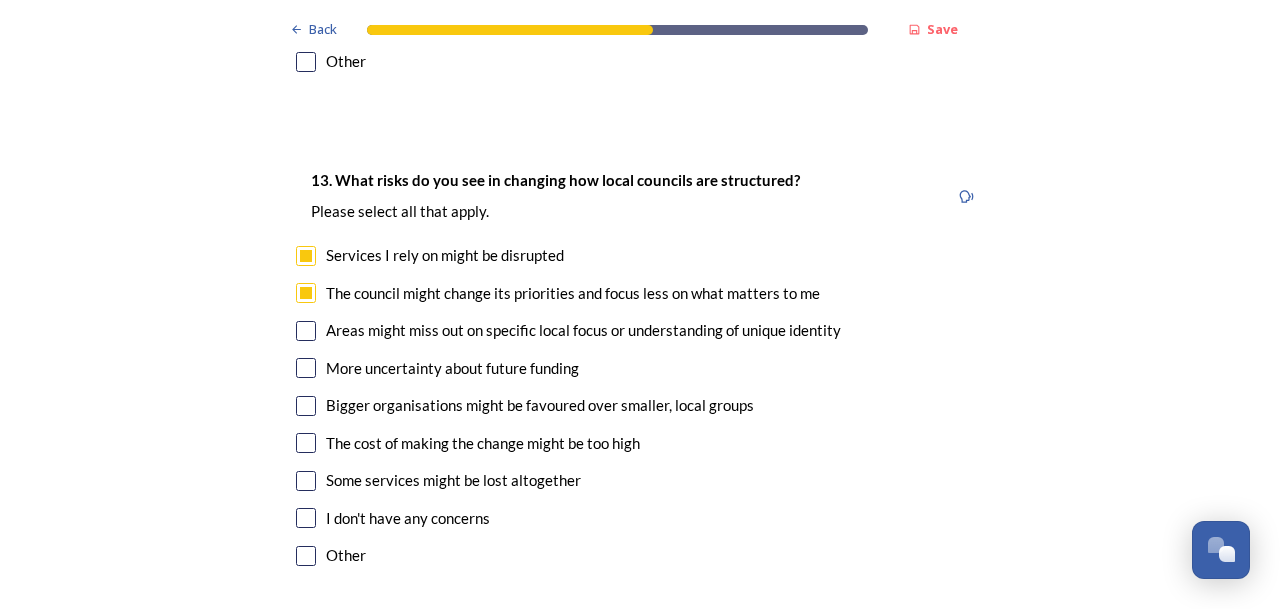 click at bounding box center [306, 331] 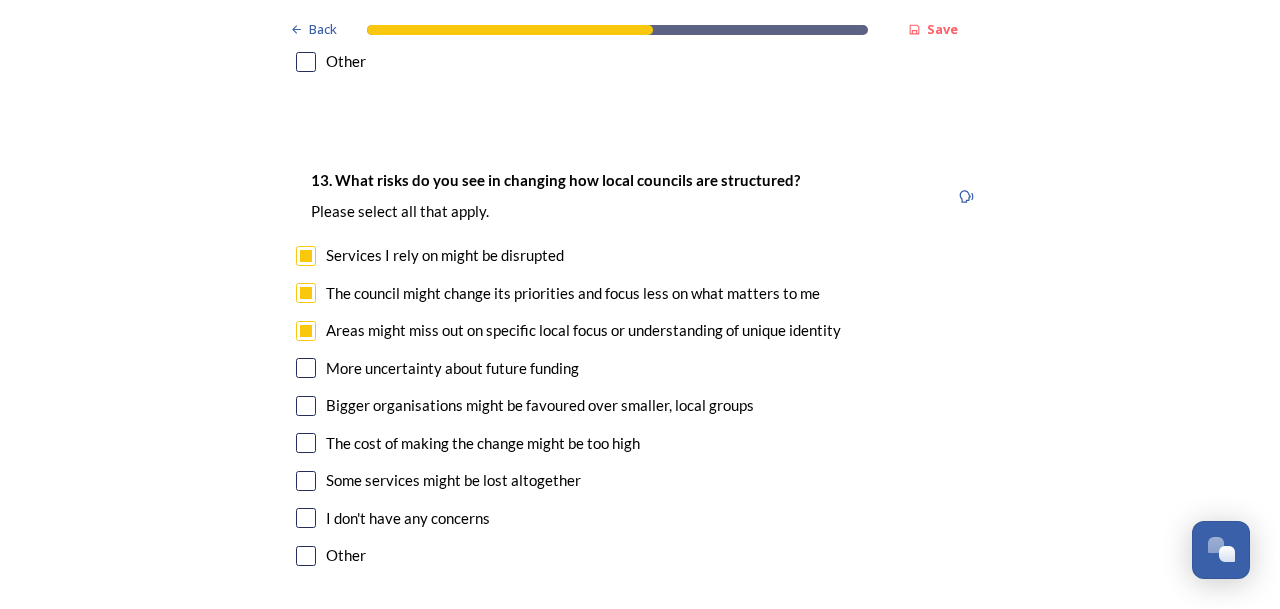click at bounding box center [306, 368] 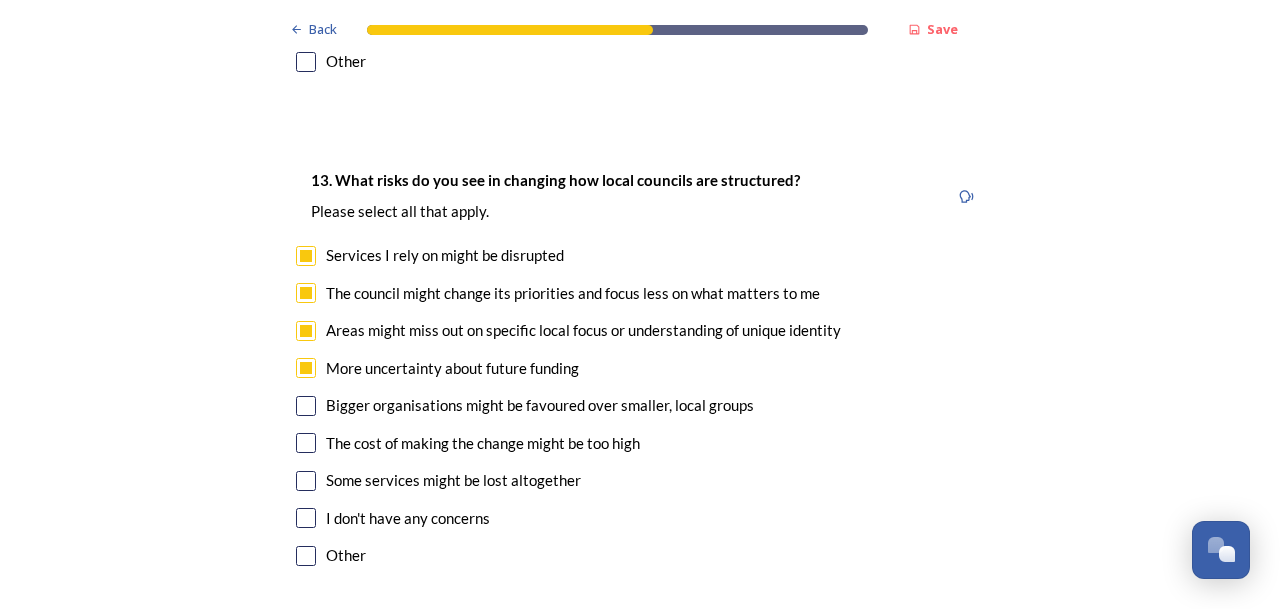 click at bounding box center (306, 406) 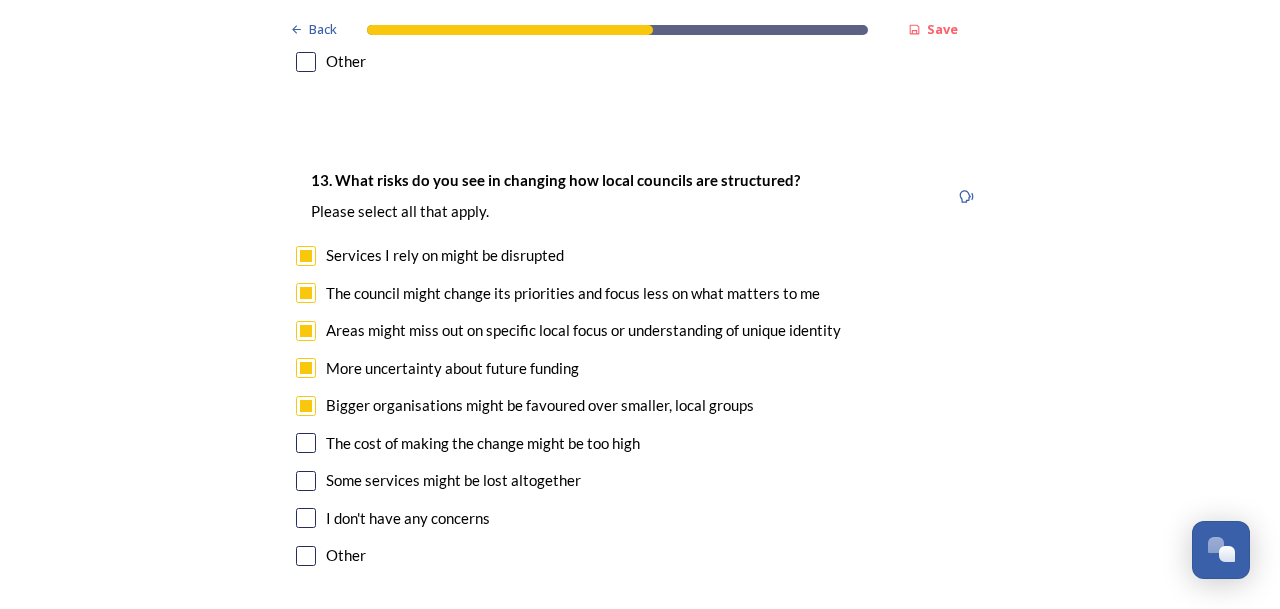click at bounding box center (306, 443) 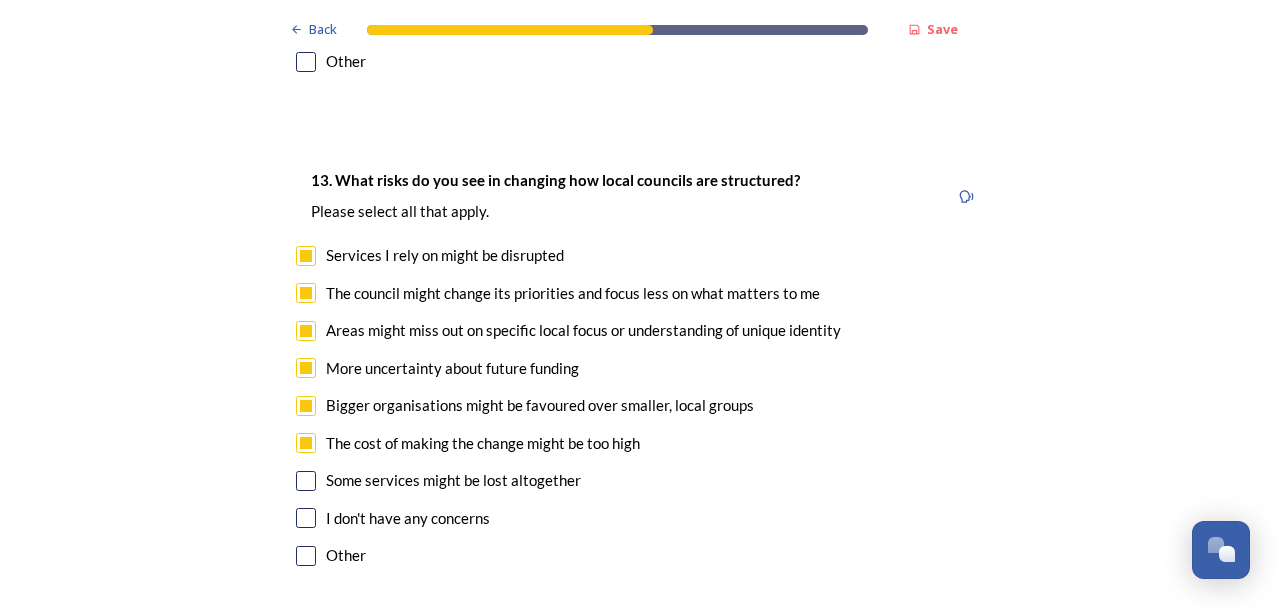 click at bounding box center [306, 481] 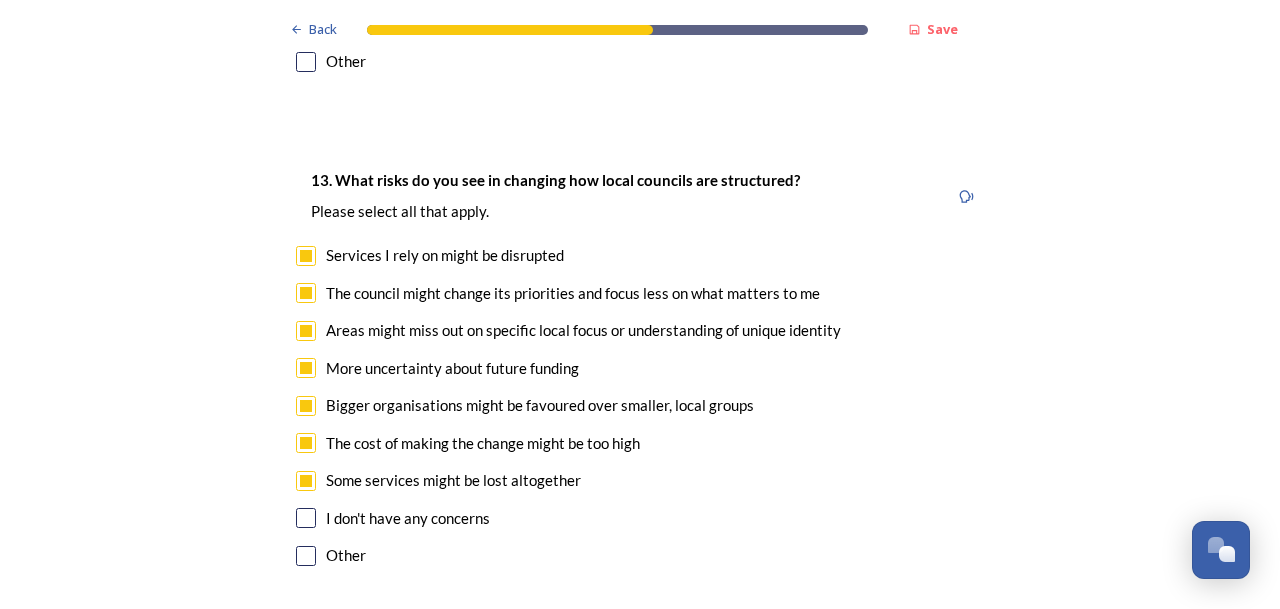 scroll, scrollTop: 0, scrollLeft: 0, axis: both 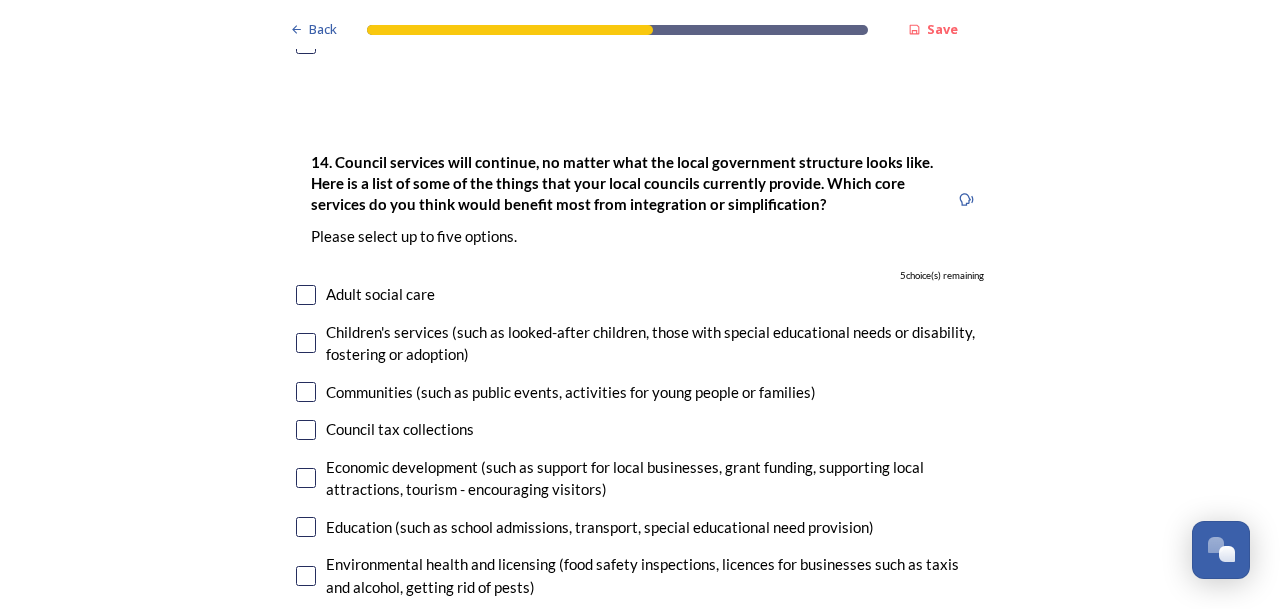 click at bounding box center [306, 295] 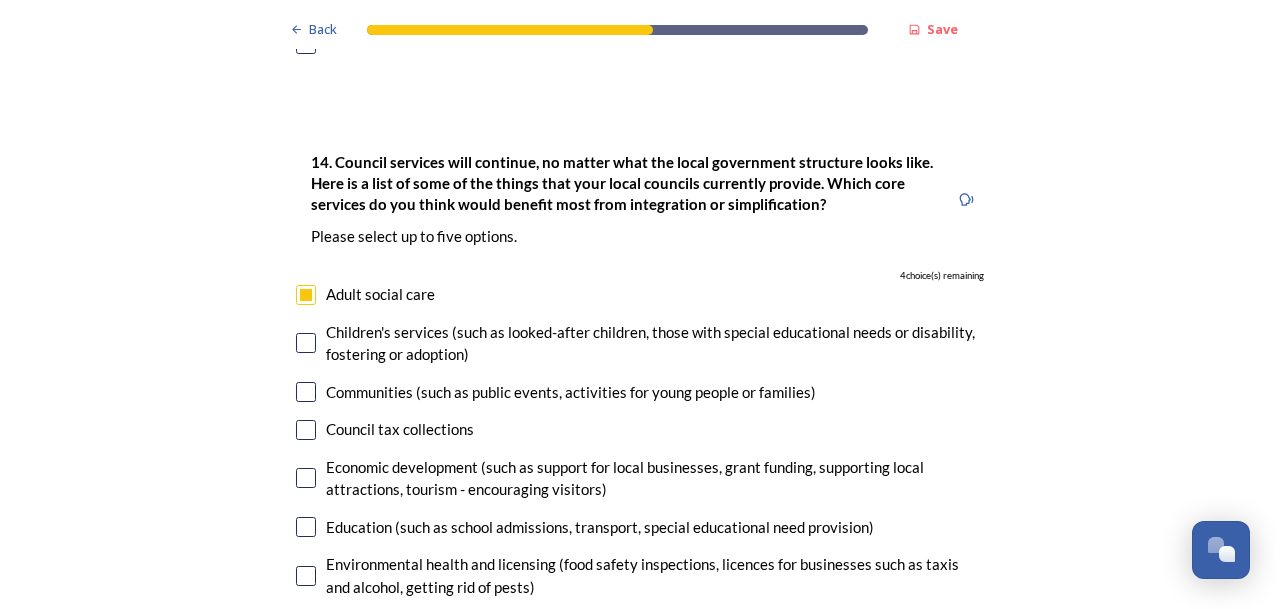 click at bounding box center [306, 343] 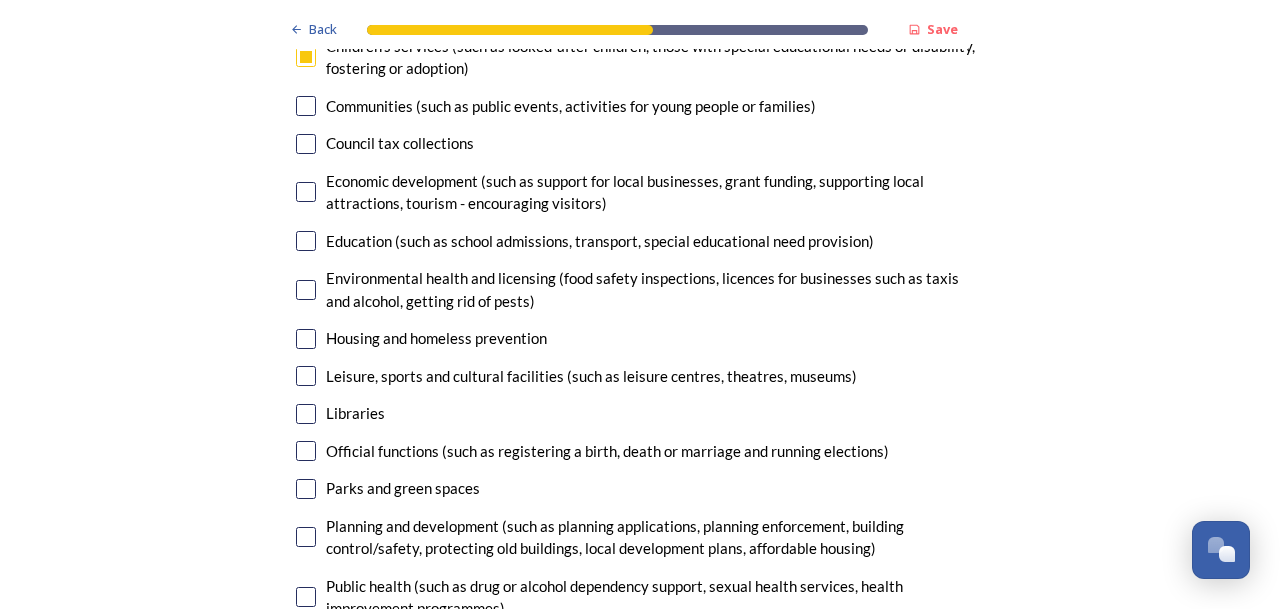 scroll, scrollTop: 4909, scrollLeft: 0, axis: vertical 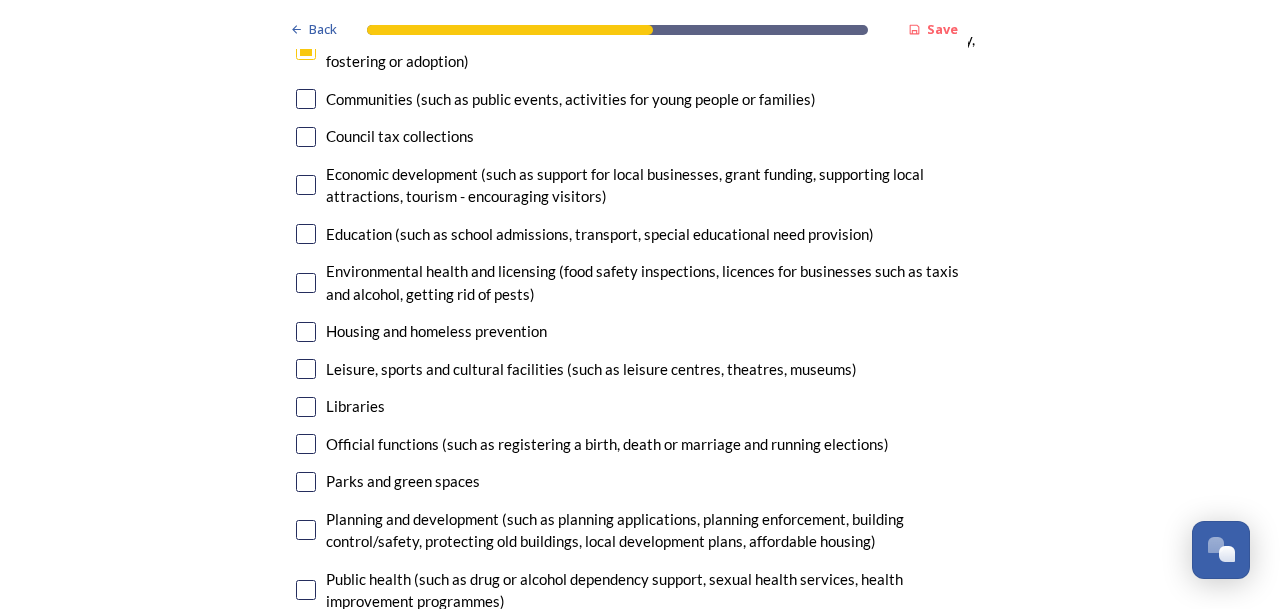 click at bounding box center [306, 234] 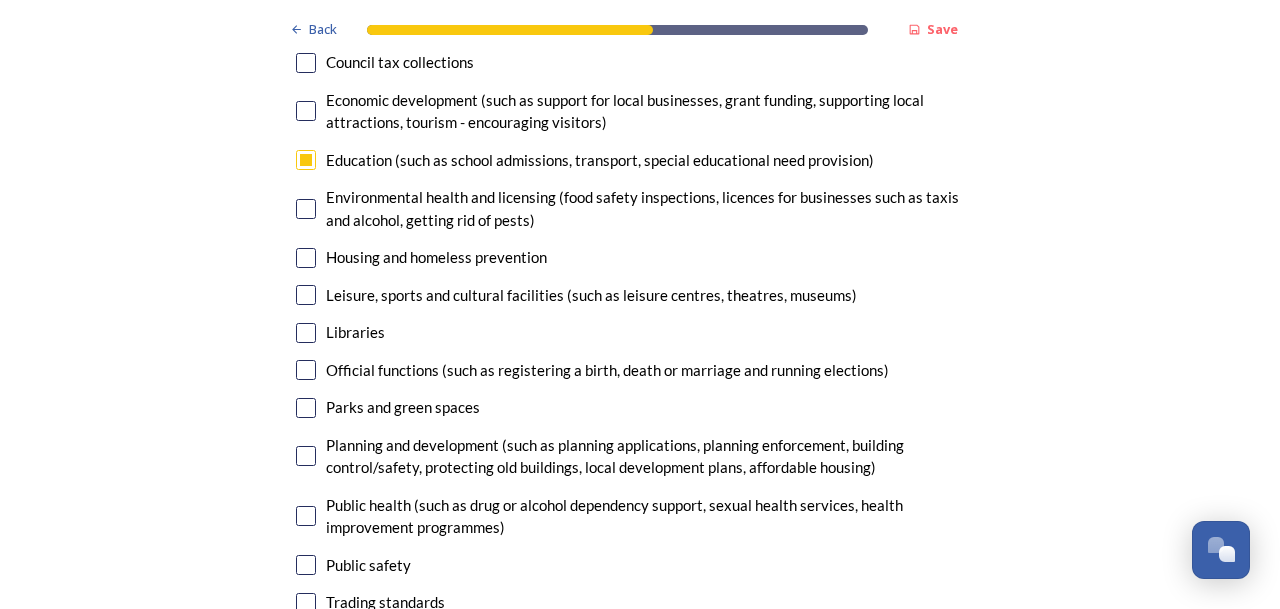 scroll, scrollTop: 4989, scrollLeft: 0, axis: vertical 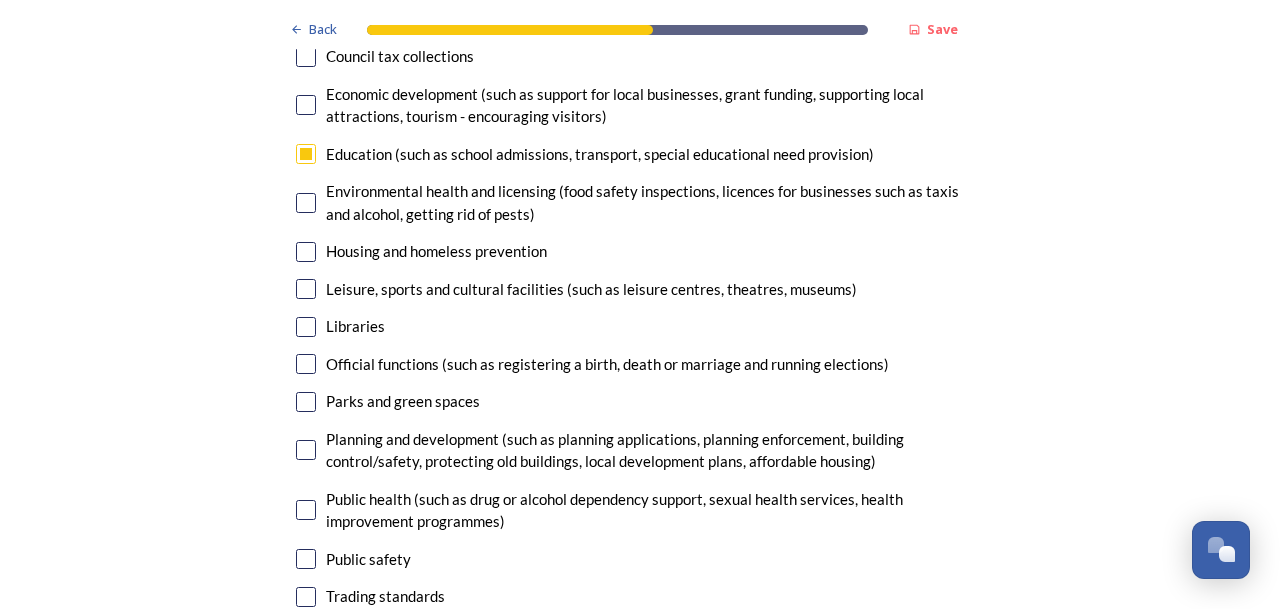 click at bounding box center [306, 252] 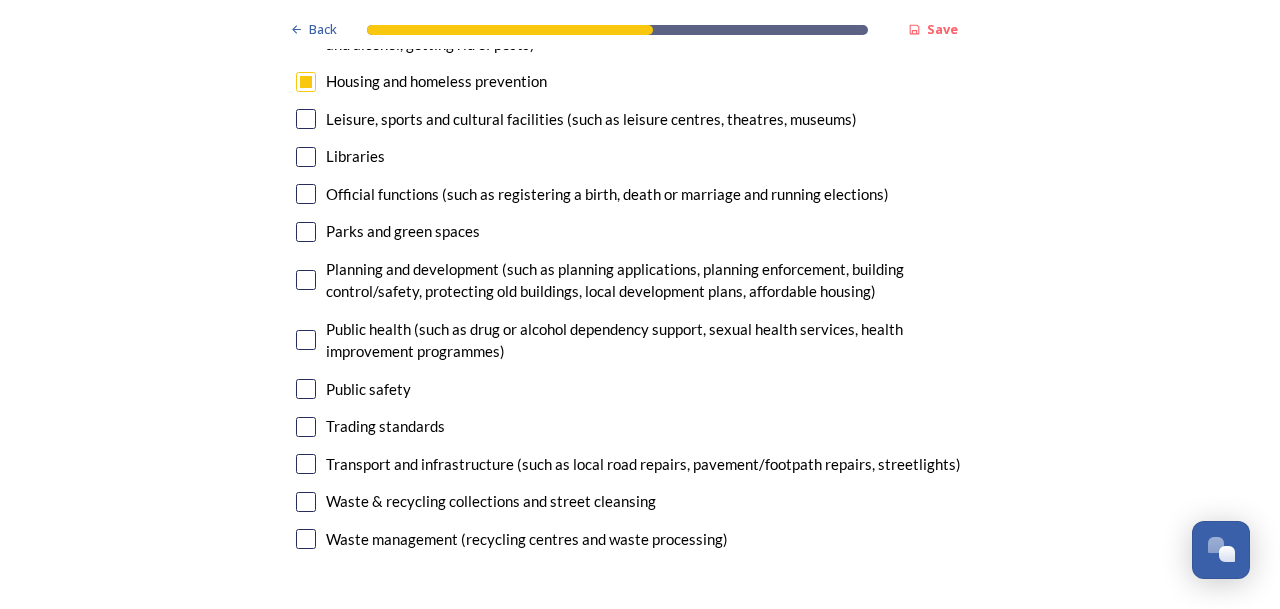 scroll, scrollTop: 5166, scrollLeft: 0, axis: vertical 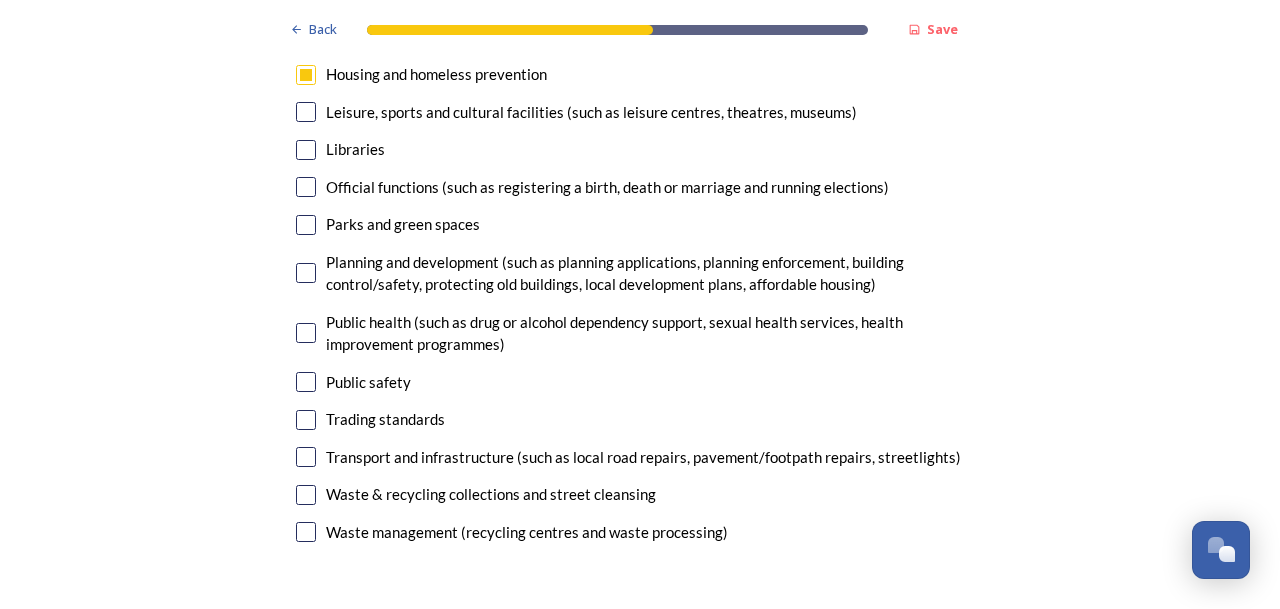 click at bounding box center [306, 457] 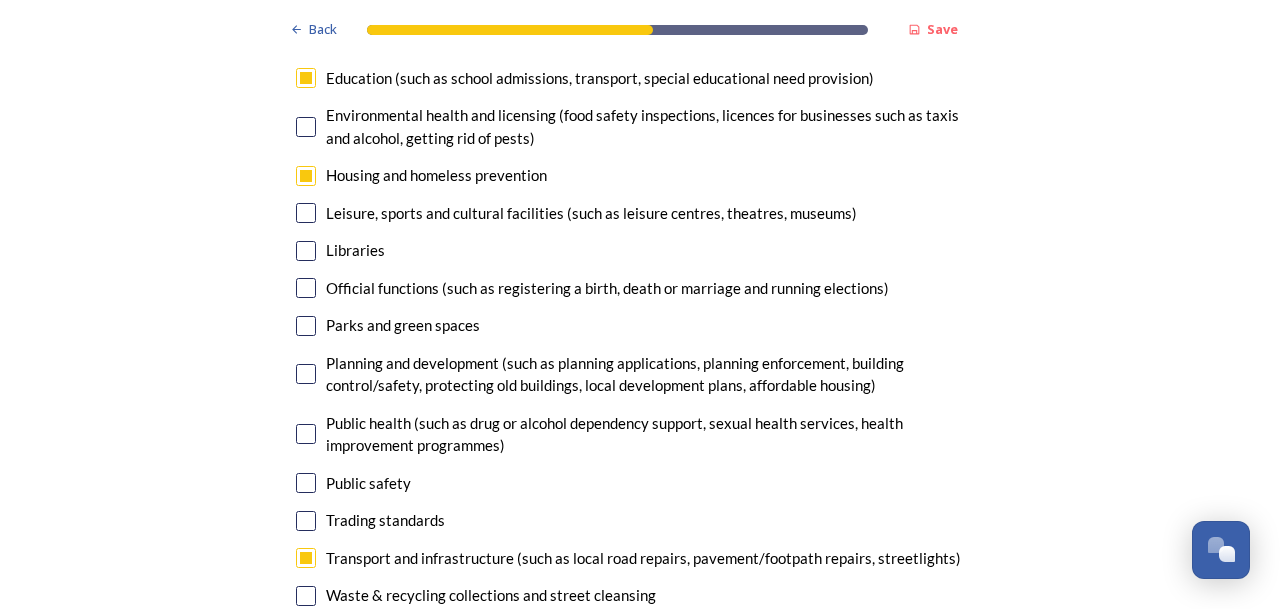 scroll, scrollTop: 5406, scrollLeft: 0, axis: vertical 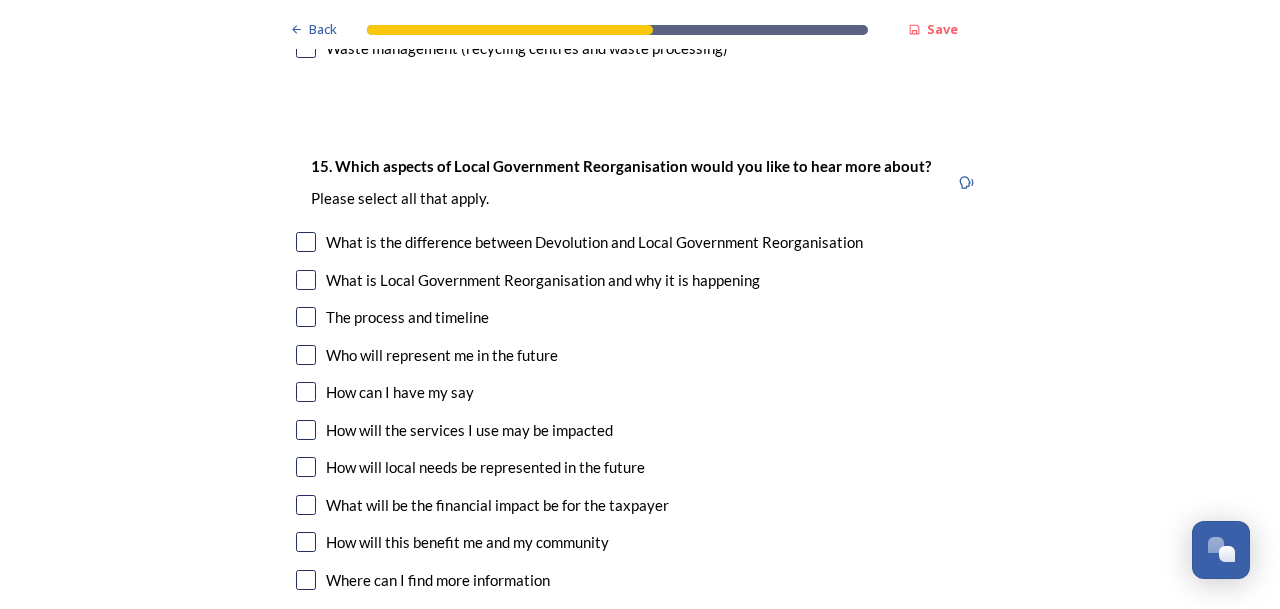 click at bounding box center [306, 355] 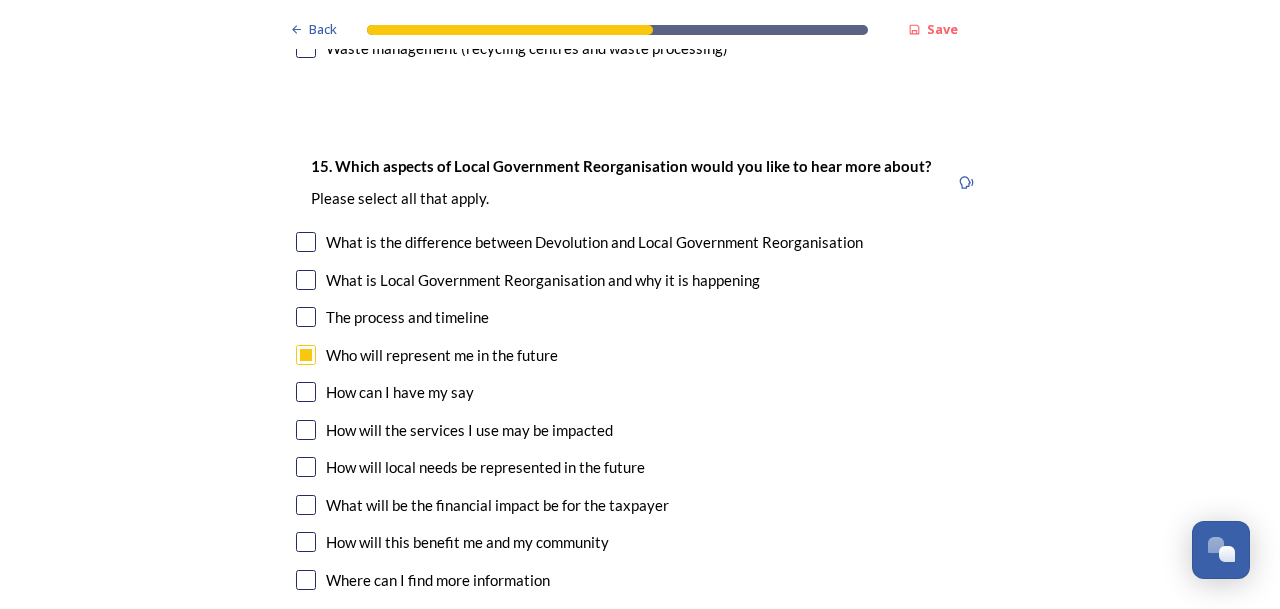 click at bounding box center [306, 392] 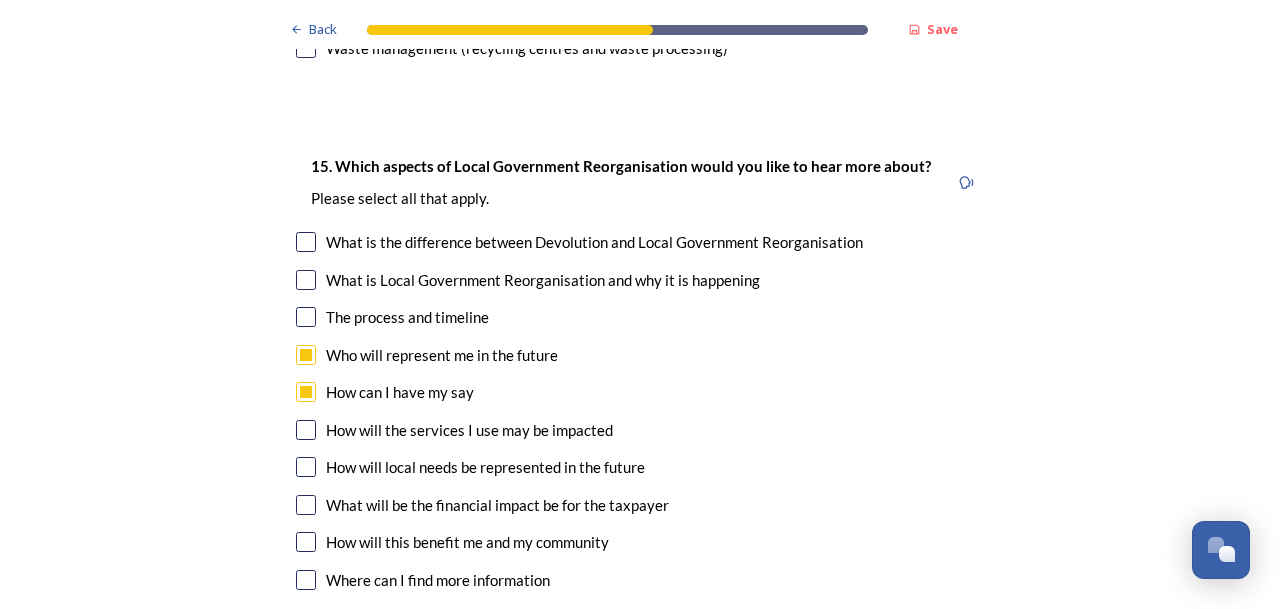 click at bounding box center [306, 430] 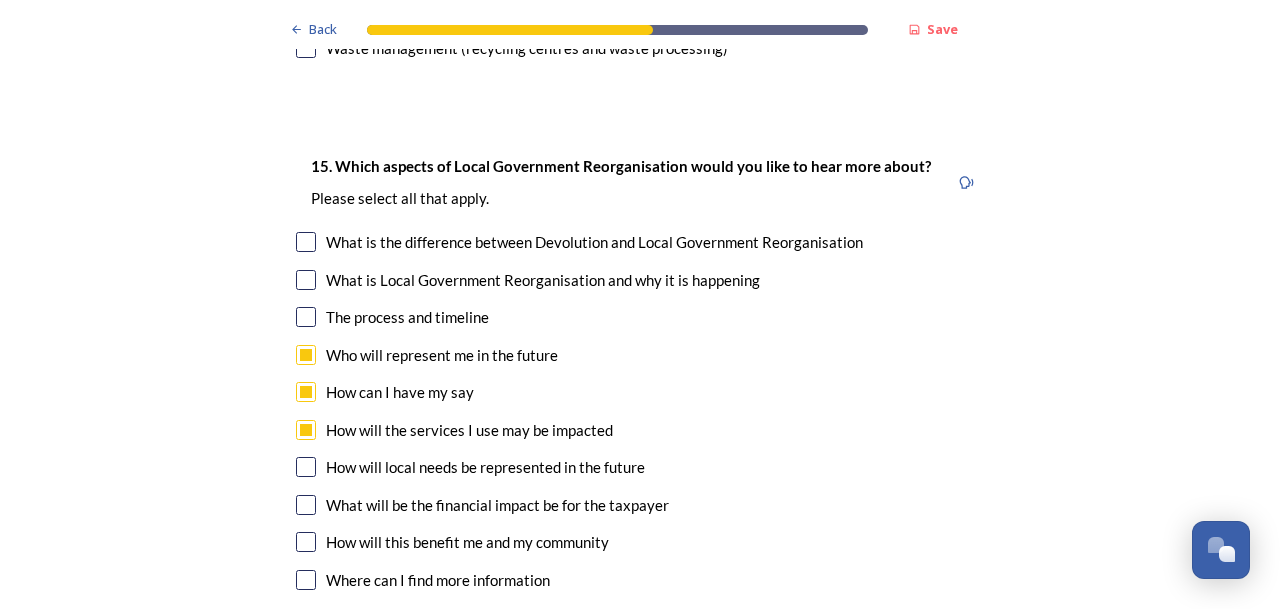click at bounding box center (306, 467) 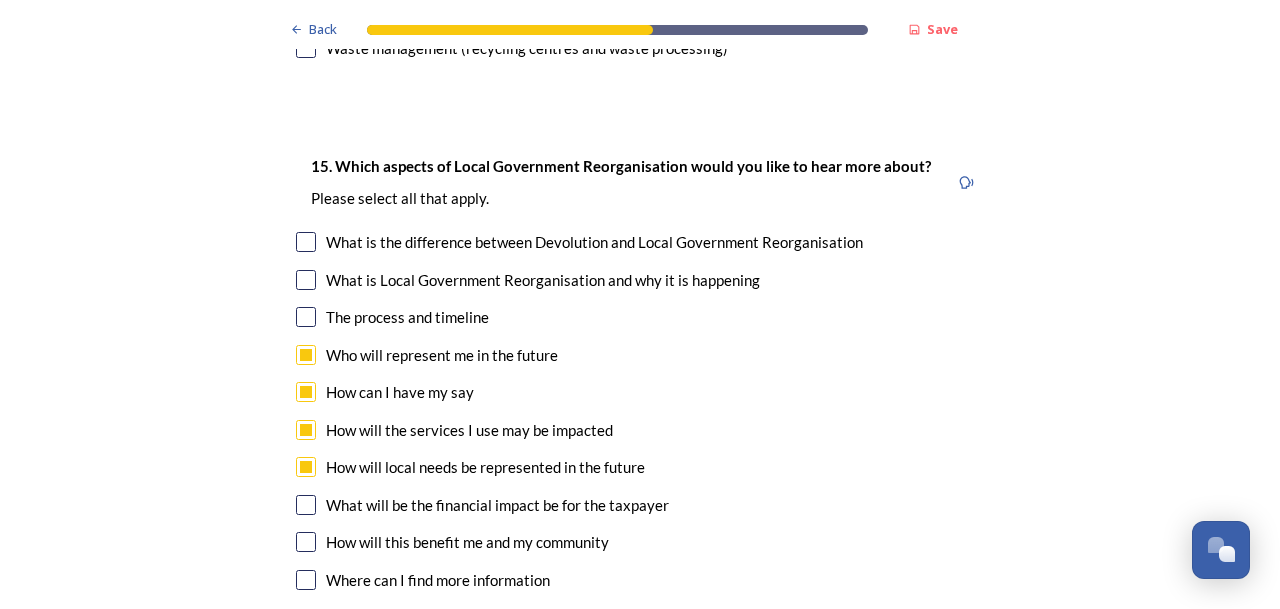 click at bounding box center [306, 505] 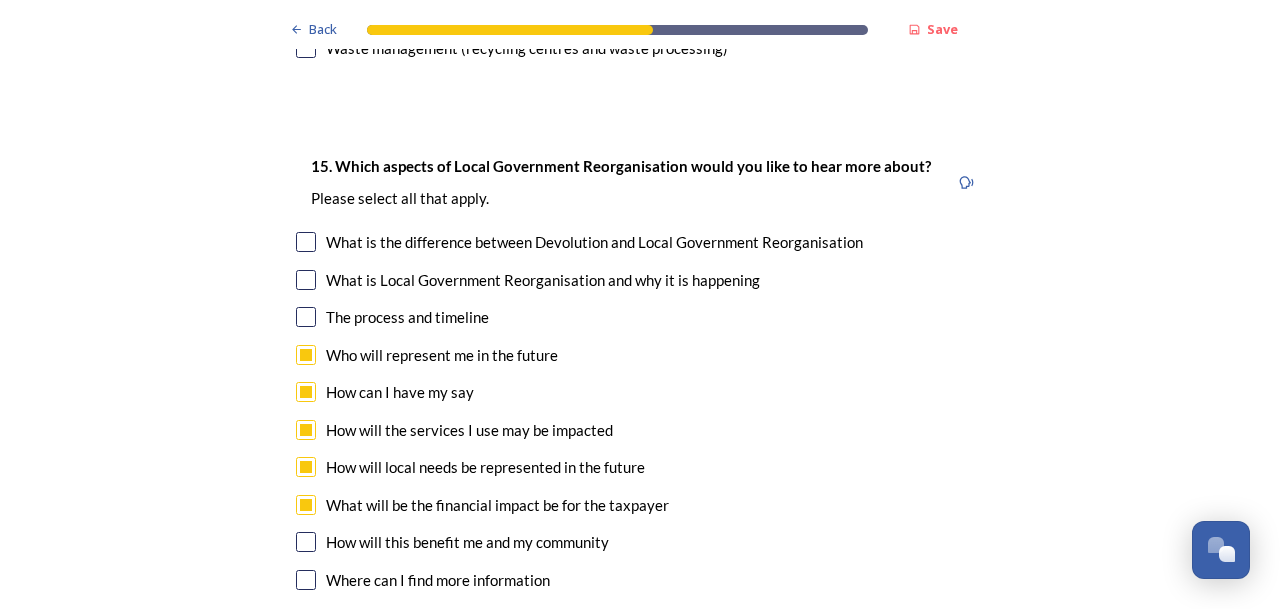 click at bounding box center (306, 542) 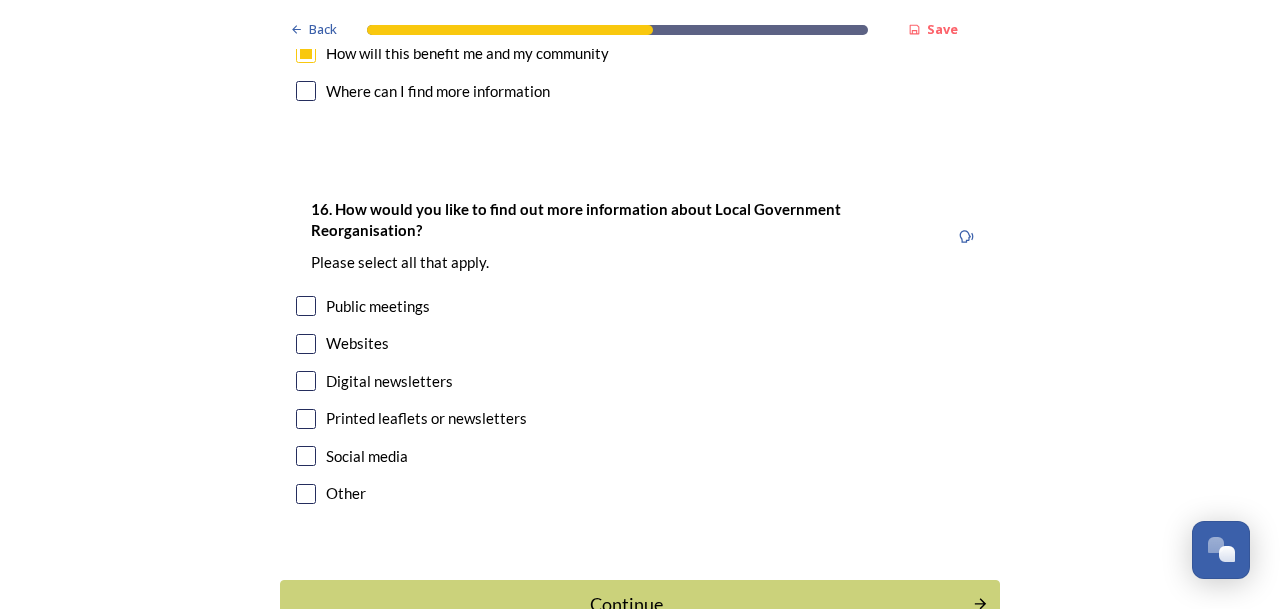 scroll, scrollTop: 6141, scrollLeft: 0, axis: vertical 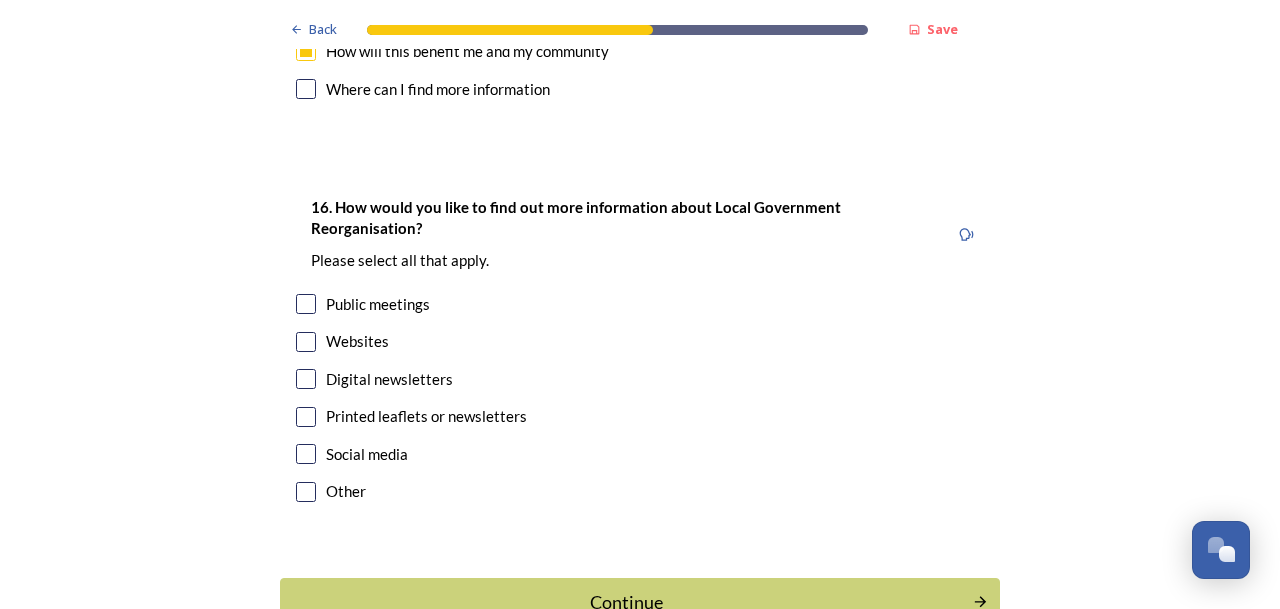 click at bounding box center [306, 342] 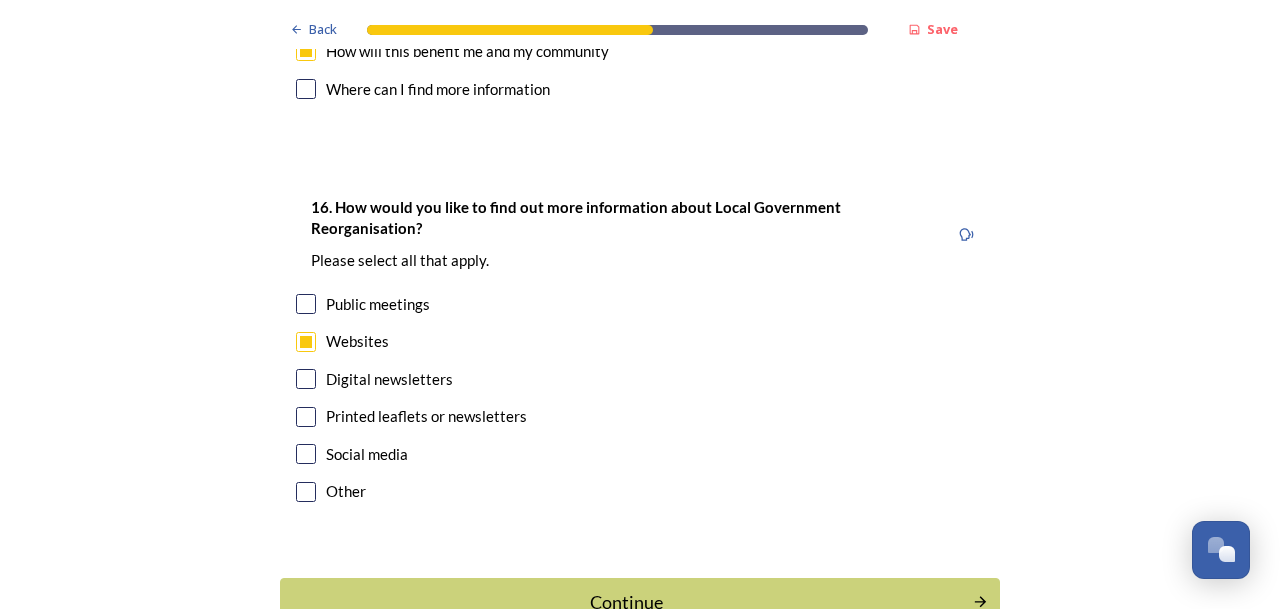 click at bounding box center (306, 379) 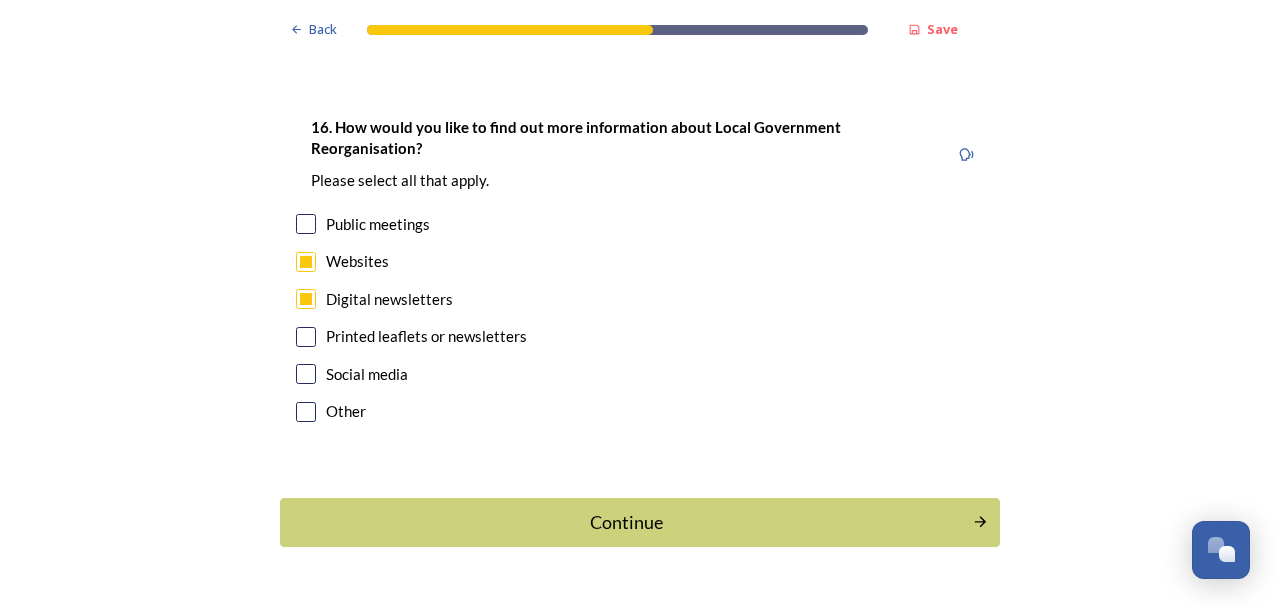 scroll, scrollTop: 6220, scrollLeft: 0, axis: vertical 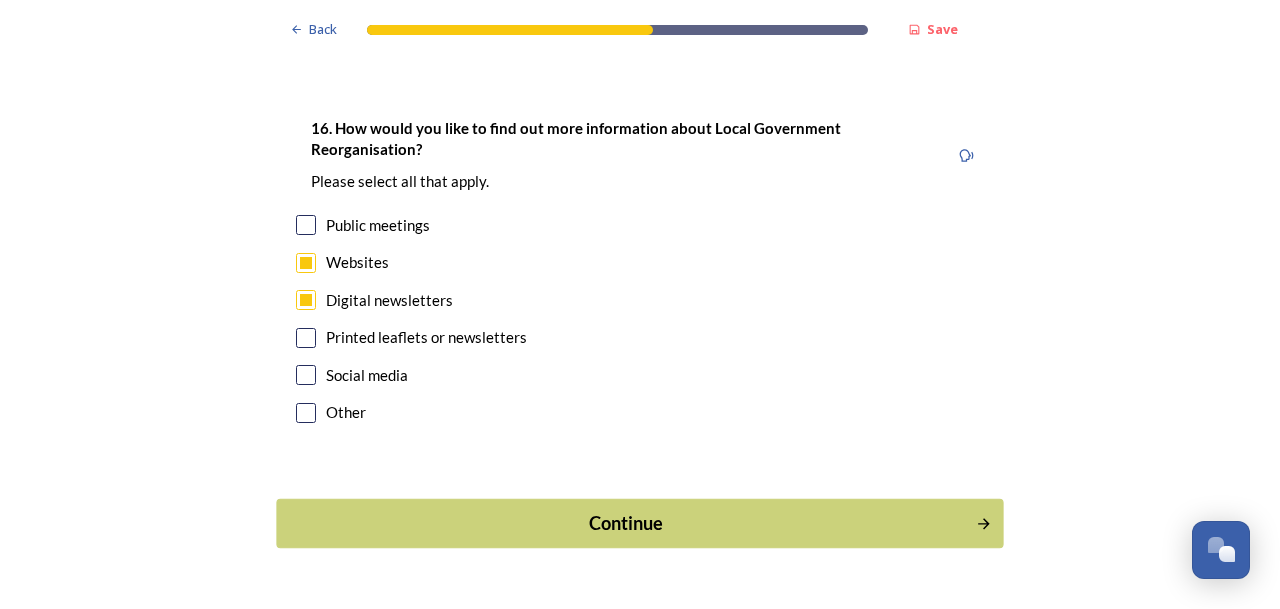 click on "Continue" at bounding box center (626, 523) 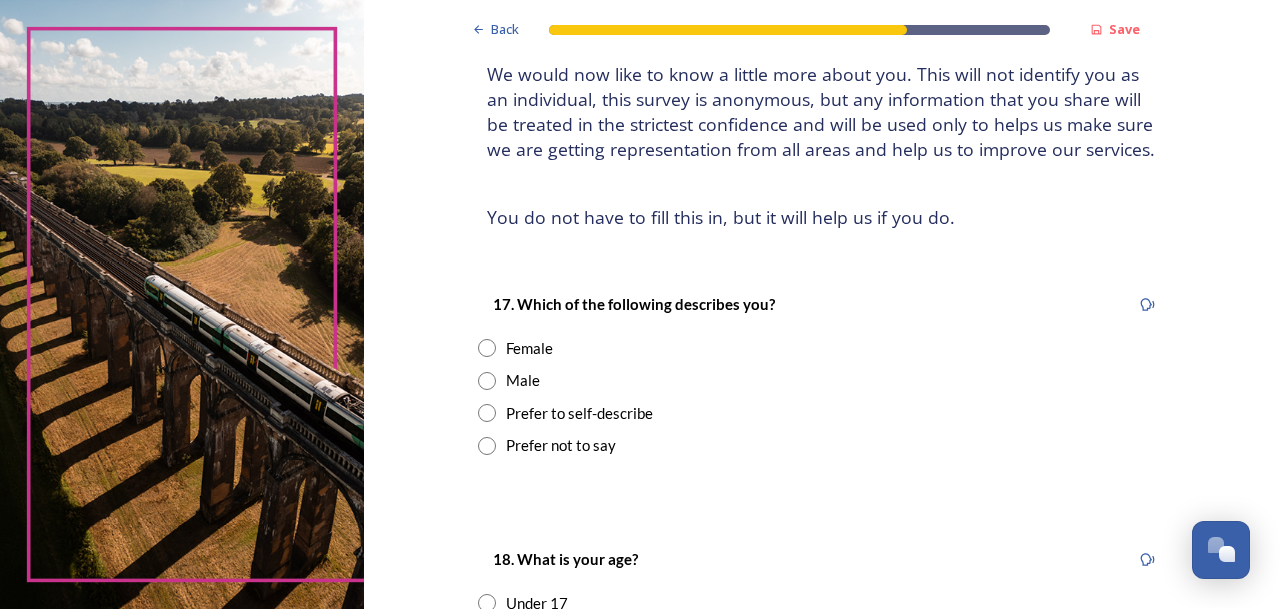 scroll, scrollTop: 137, scrollLeft: 0, axis: vertical 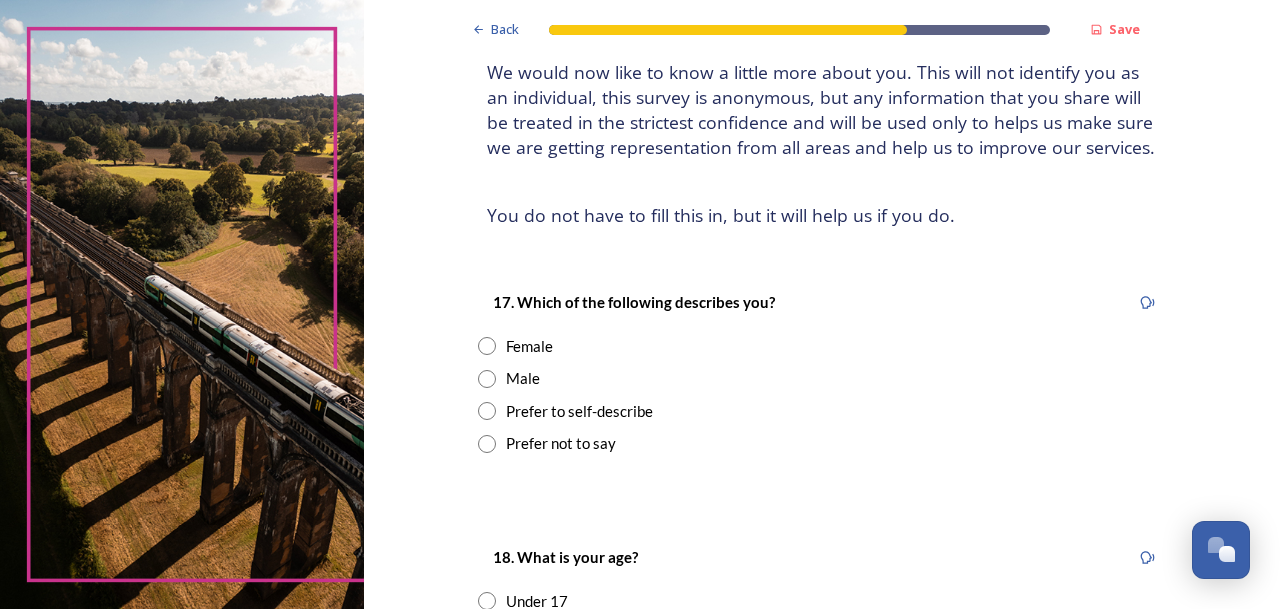 click at bounding box center (487, 346) 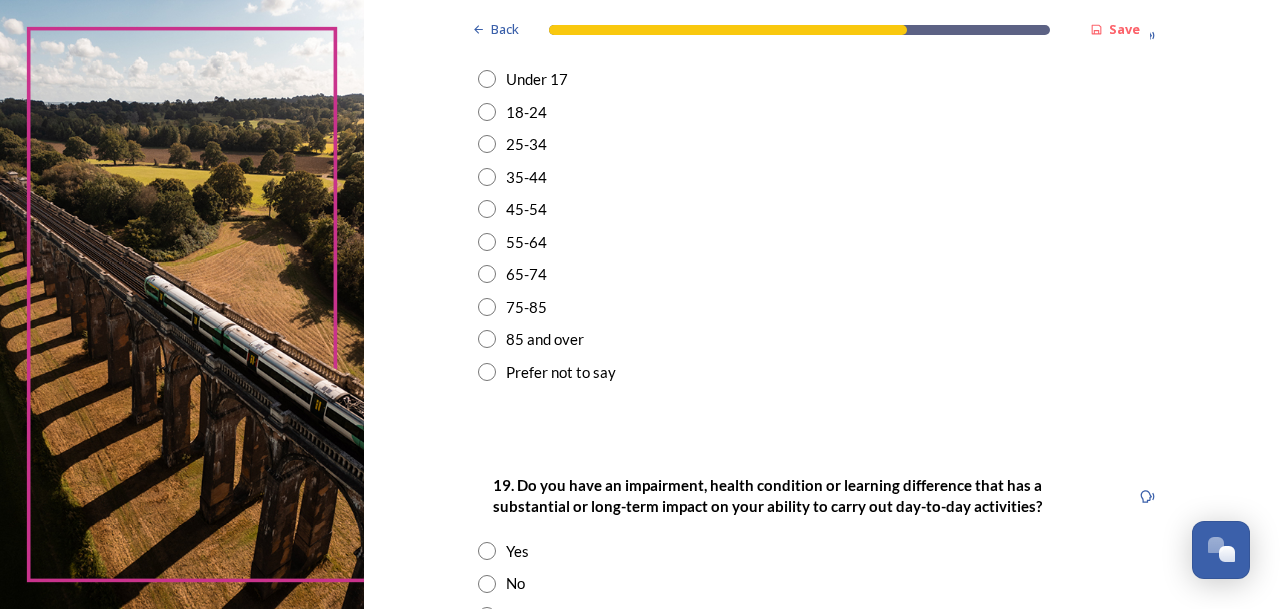 scroll, scrollTop: 700, scrollLeft: 0, axis: vertical 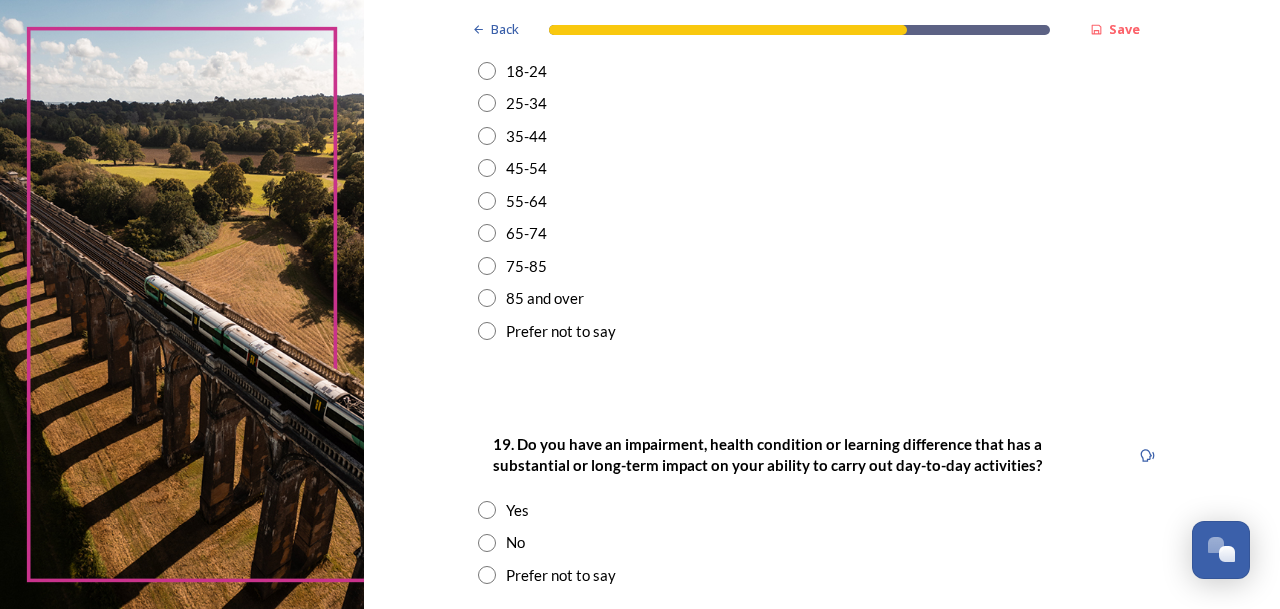 click at bounding box center [487, 266] 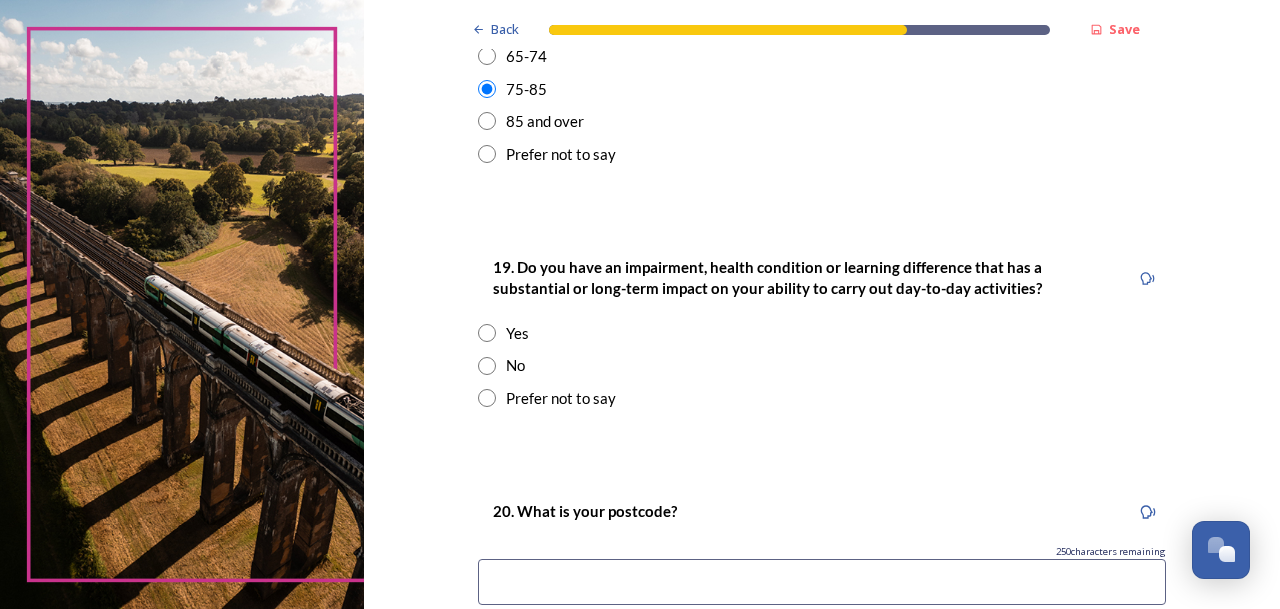 scroll, scrollTop: 883, scrollLeft: 0, axis: vertical 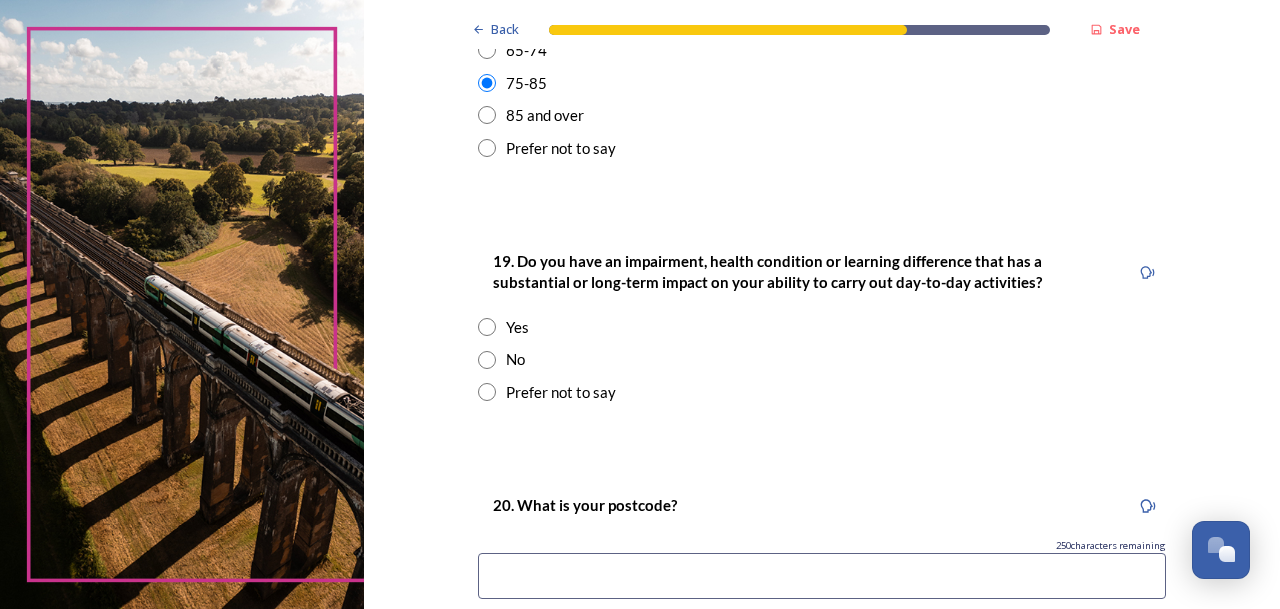 click at bounding box center (487, 360) 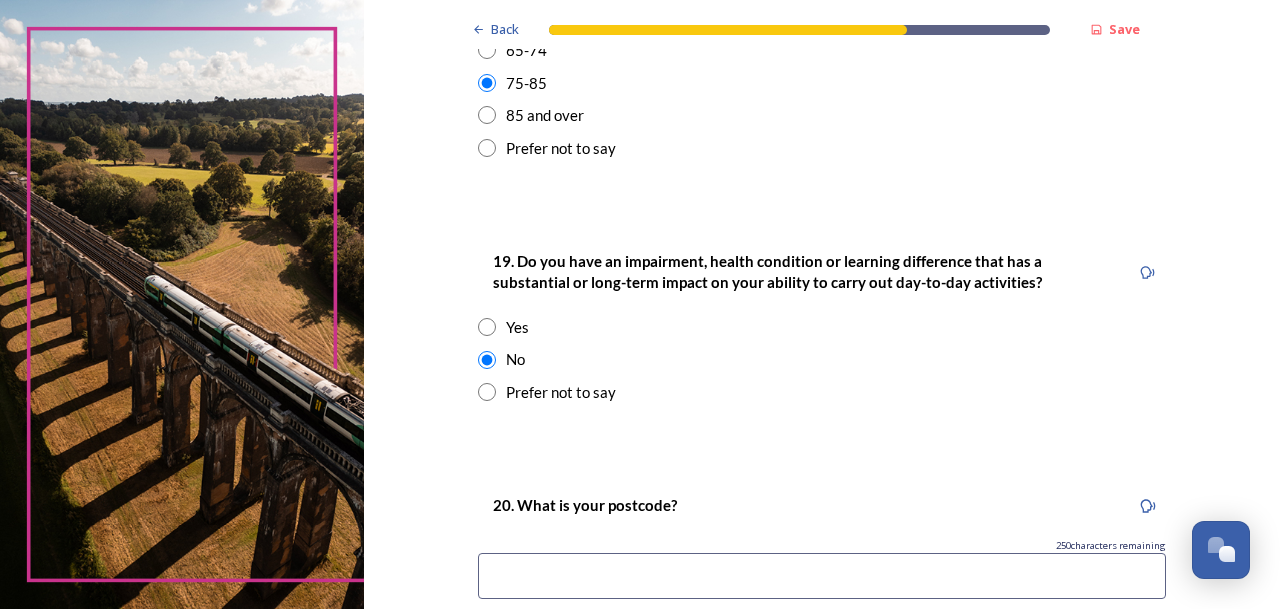 scroll, scrollTop: 0, scrollLeft: 0, axis: both 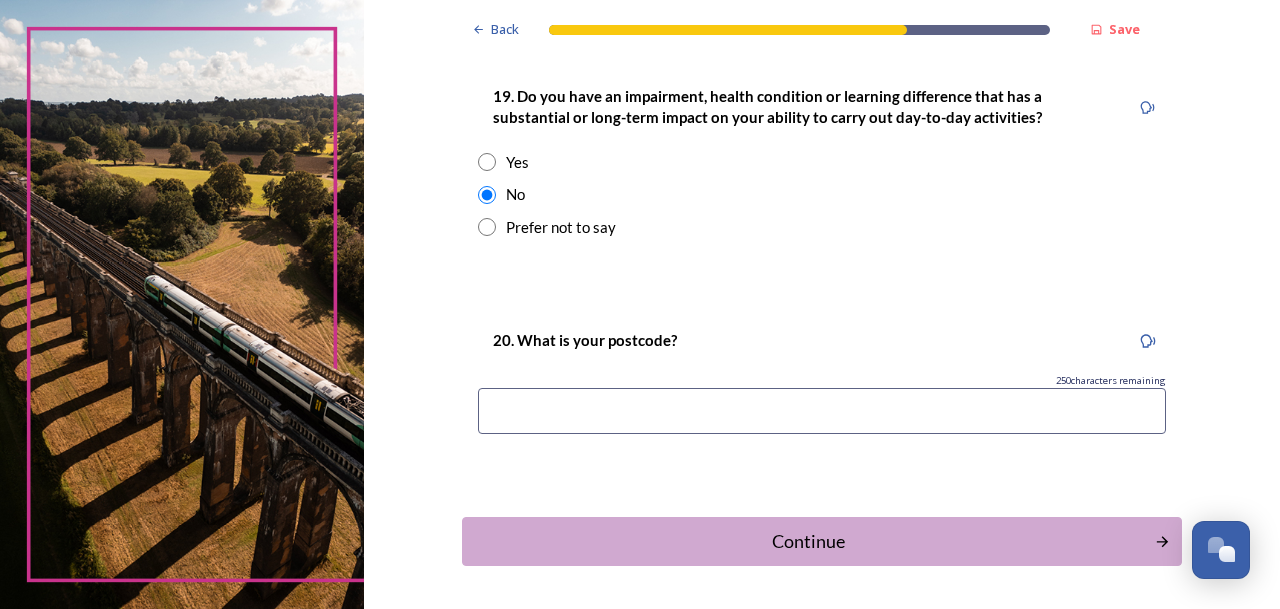 click at bounding box center (822, 411) 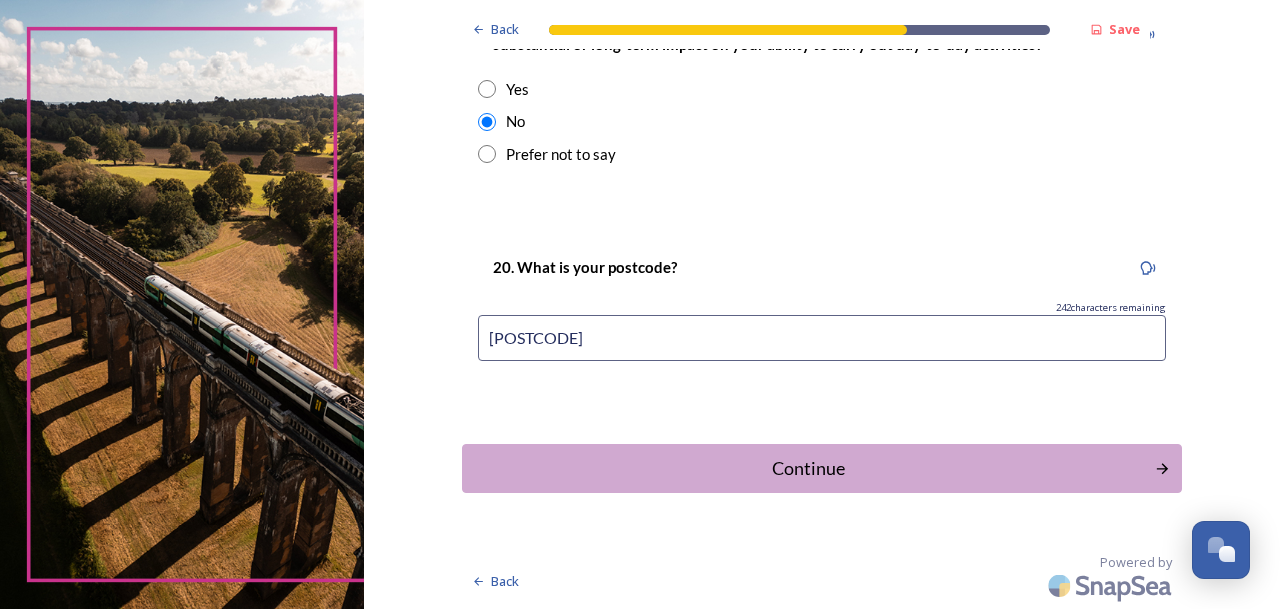 scroll, scrollTop: 1127, scrollLeft: 0, axis: vertical 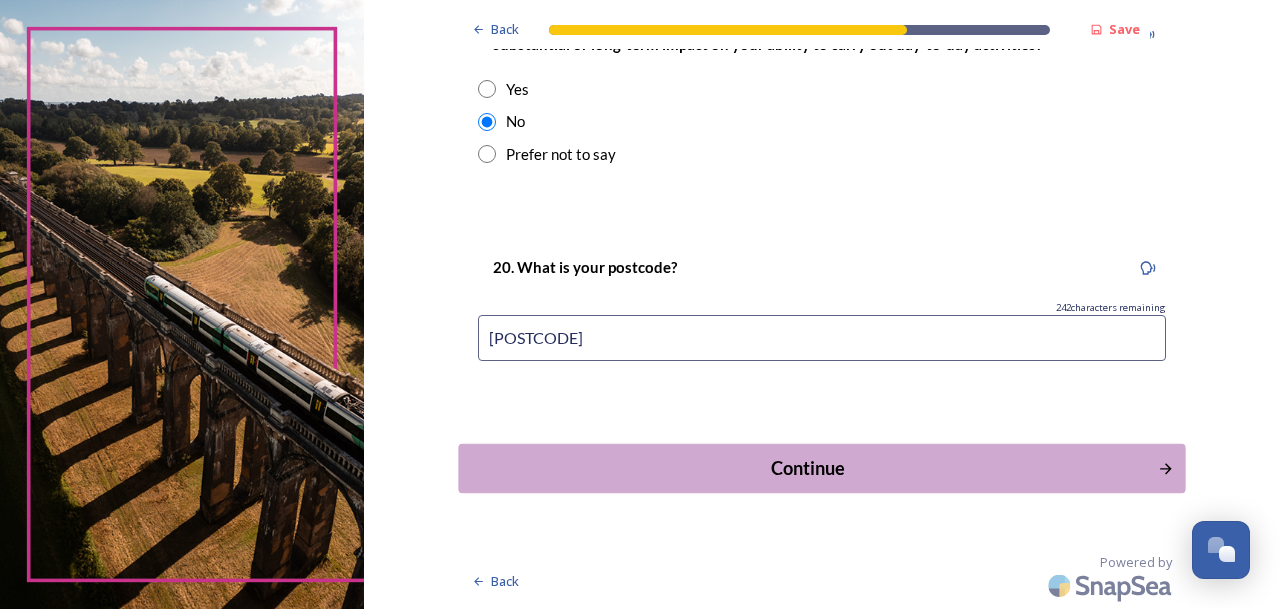 click on "Continue" at bounding box center [807, 468] 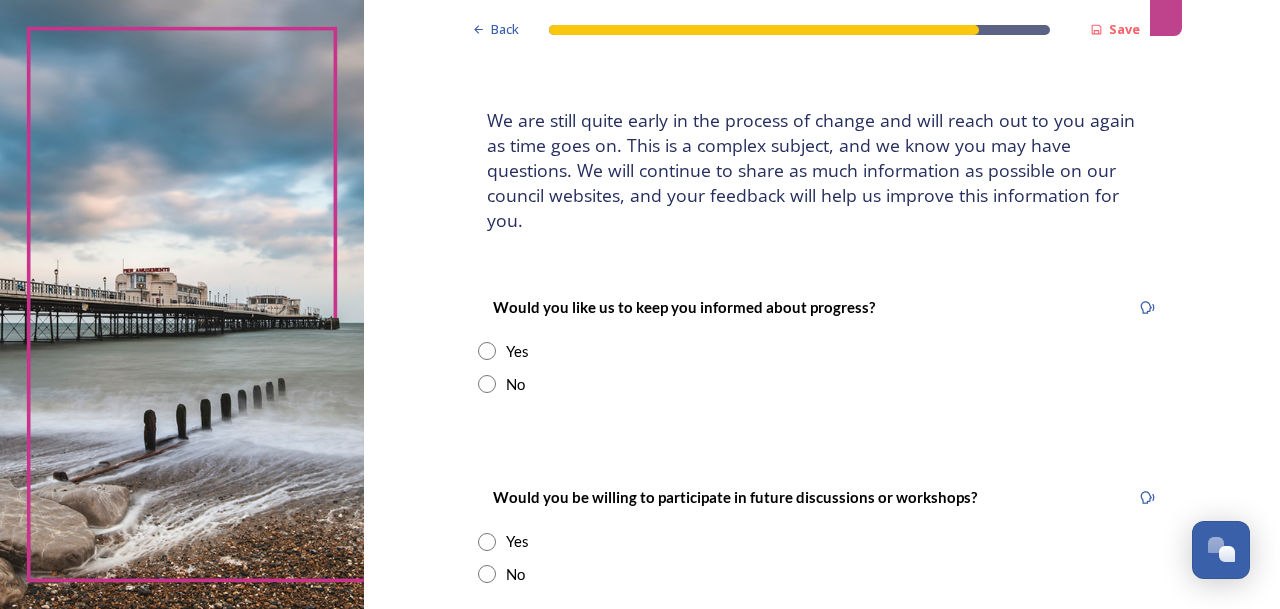 scroll, scrollTop: 90, scrollLeft: 0, axis: vertical 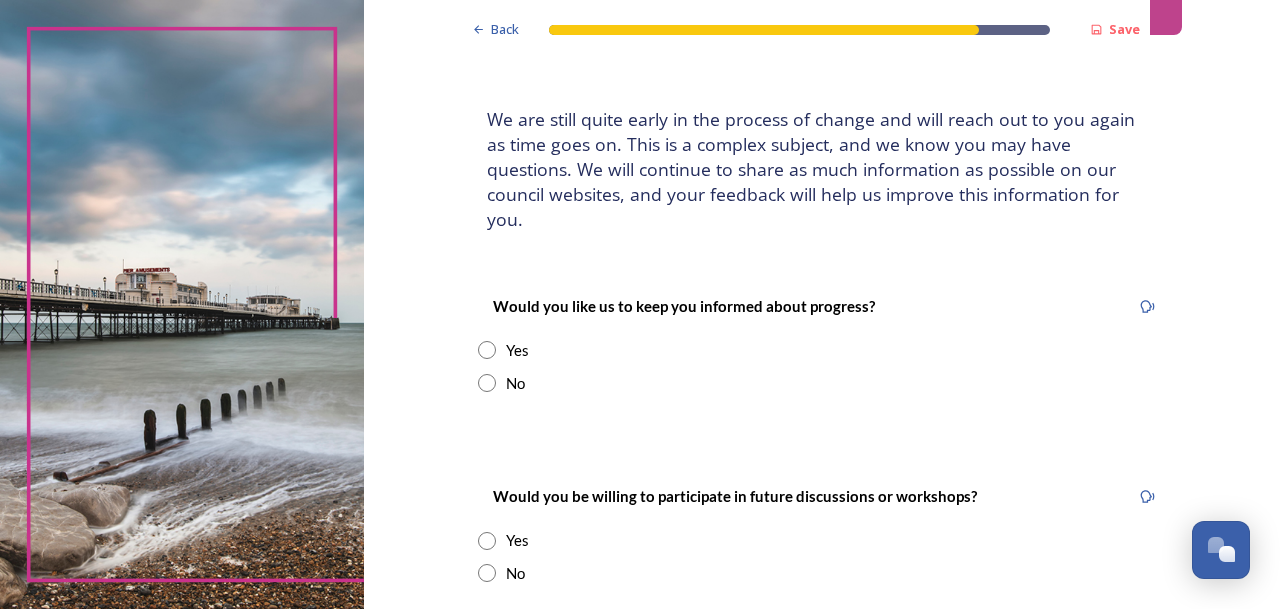 click at bounding box center (487, 350) 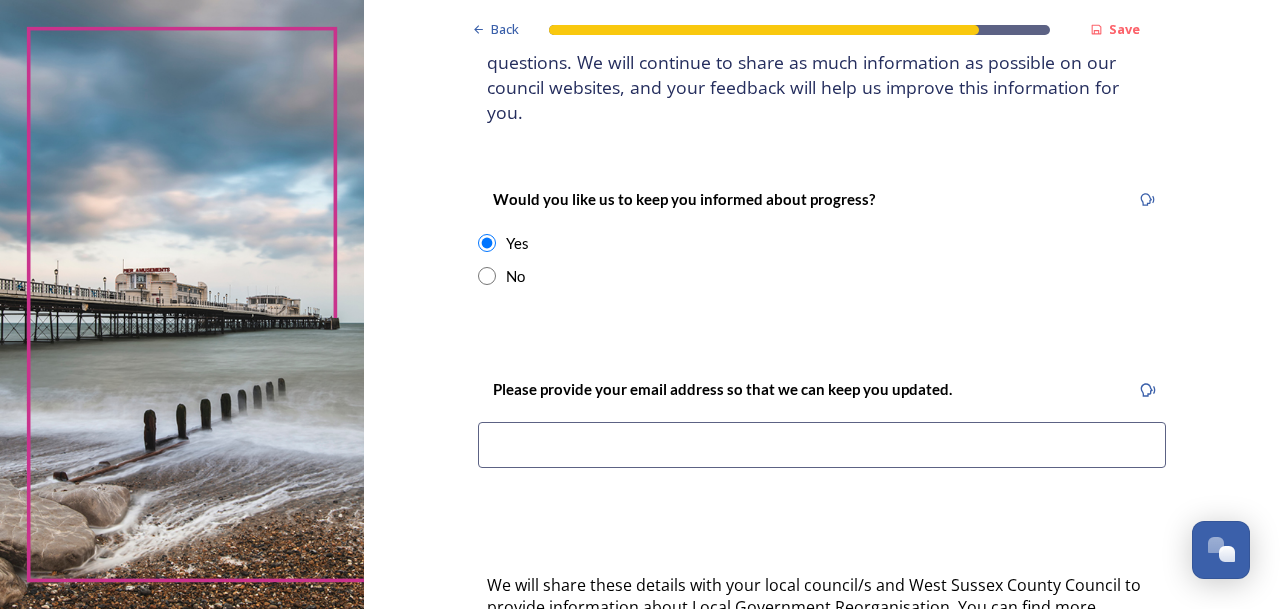 scroll, scrollTop: 200, scrollLeft: 0, axis: vertical 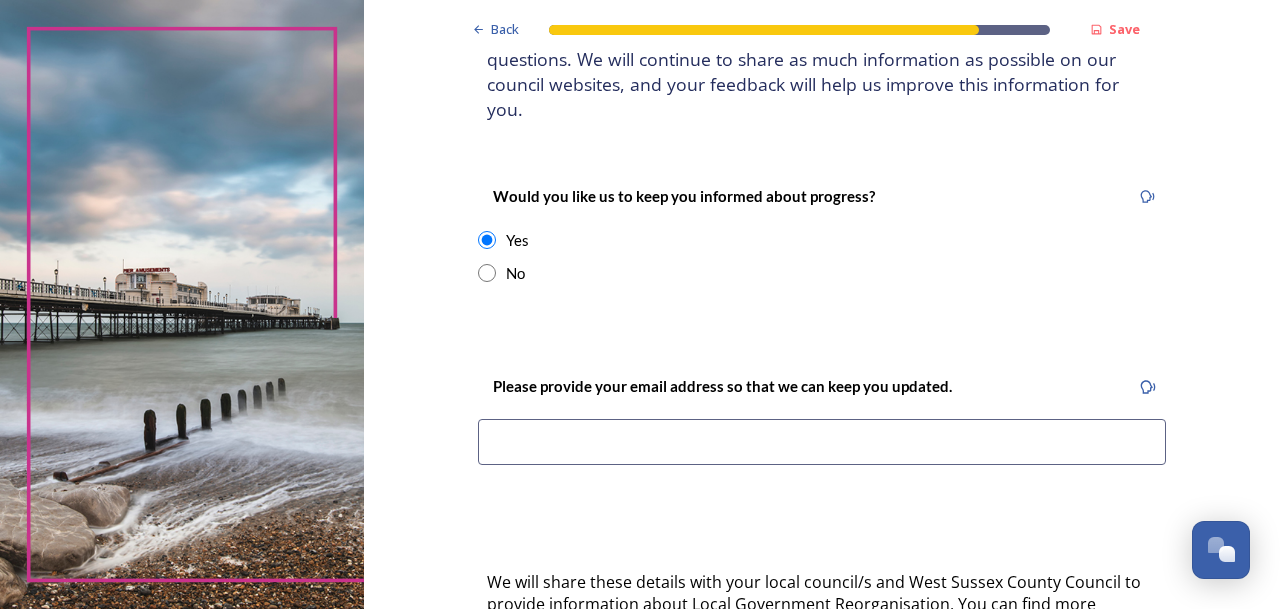 click at bounding box center (822, 442) 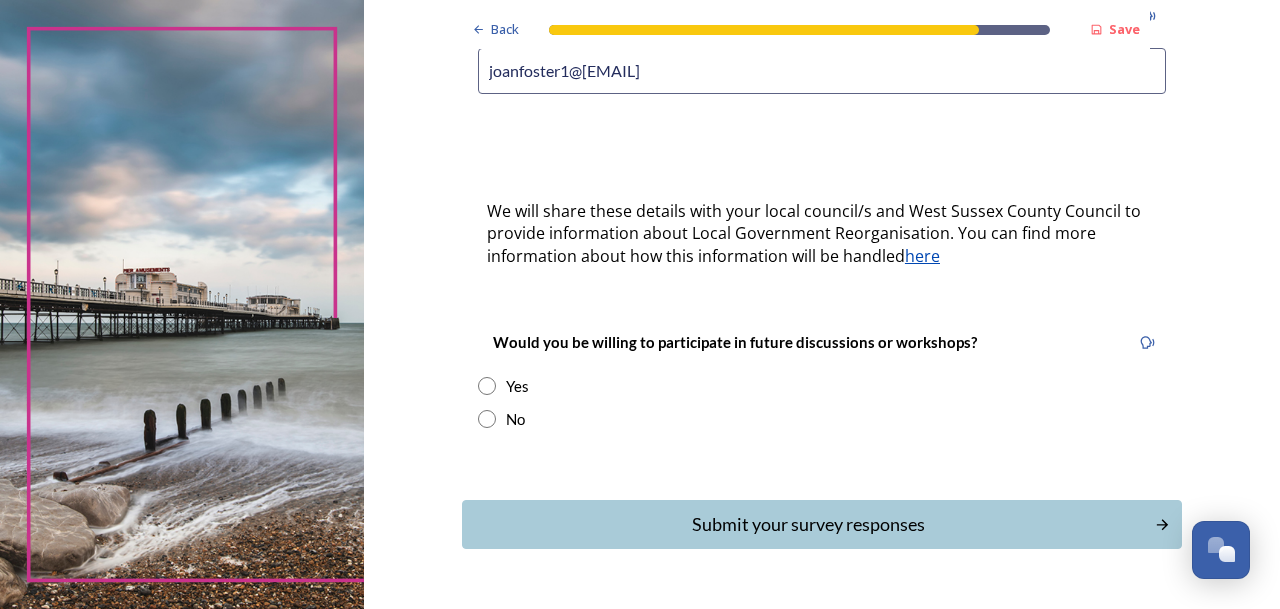 scroll, scrollTop: 582, scrollLeft: 0, axis: vertical 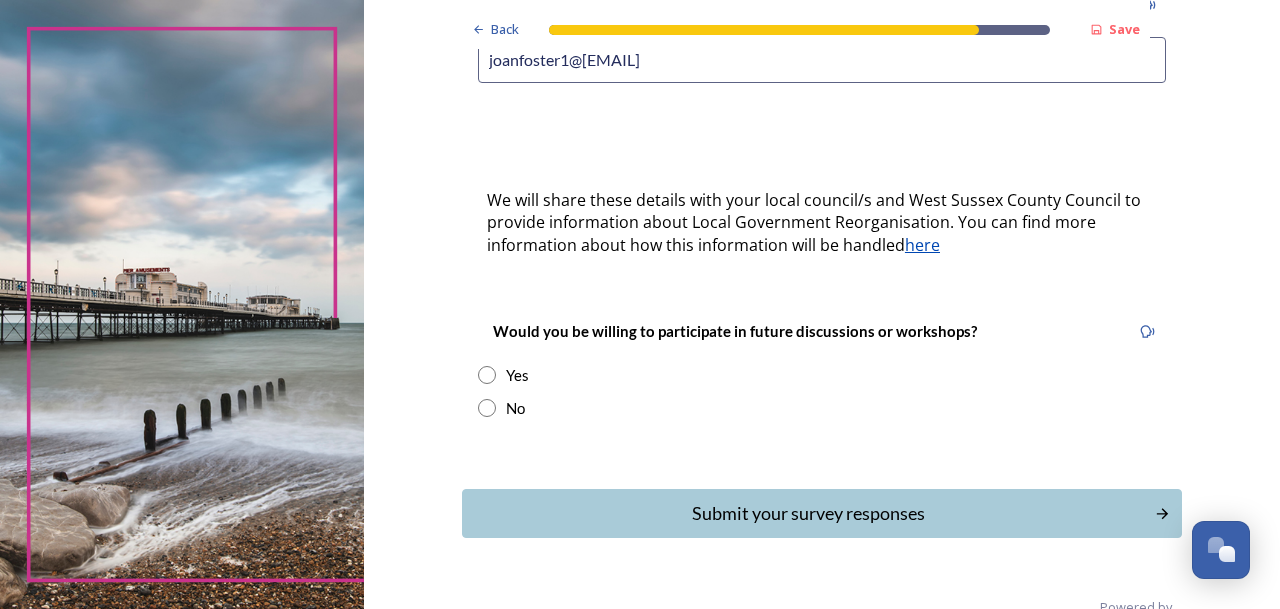 click at bounding box center (487, 375) 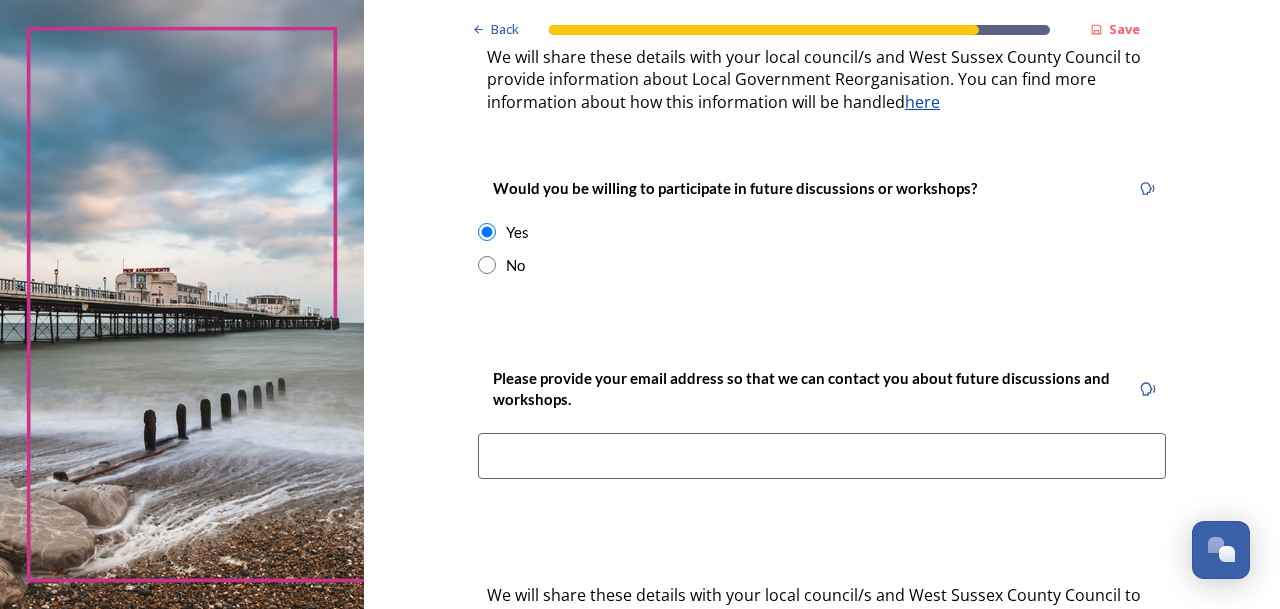 scroll, scrollTop: 724, scrollLeft: 0, axis: vertical 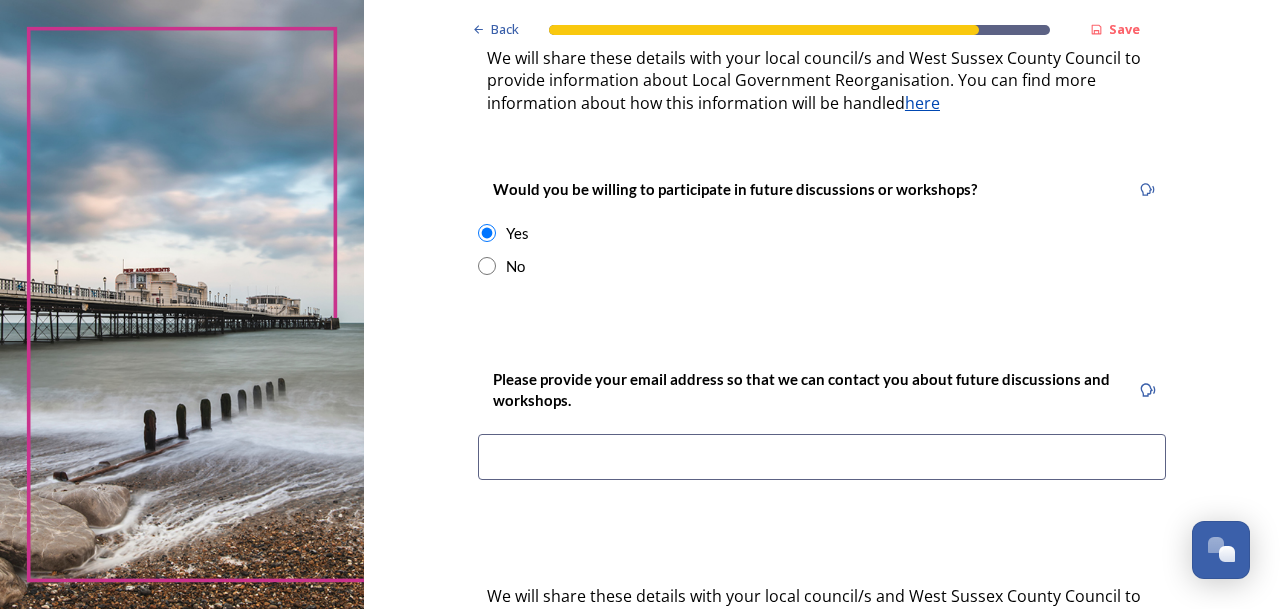 click at bounding box center [822, 457] 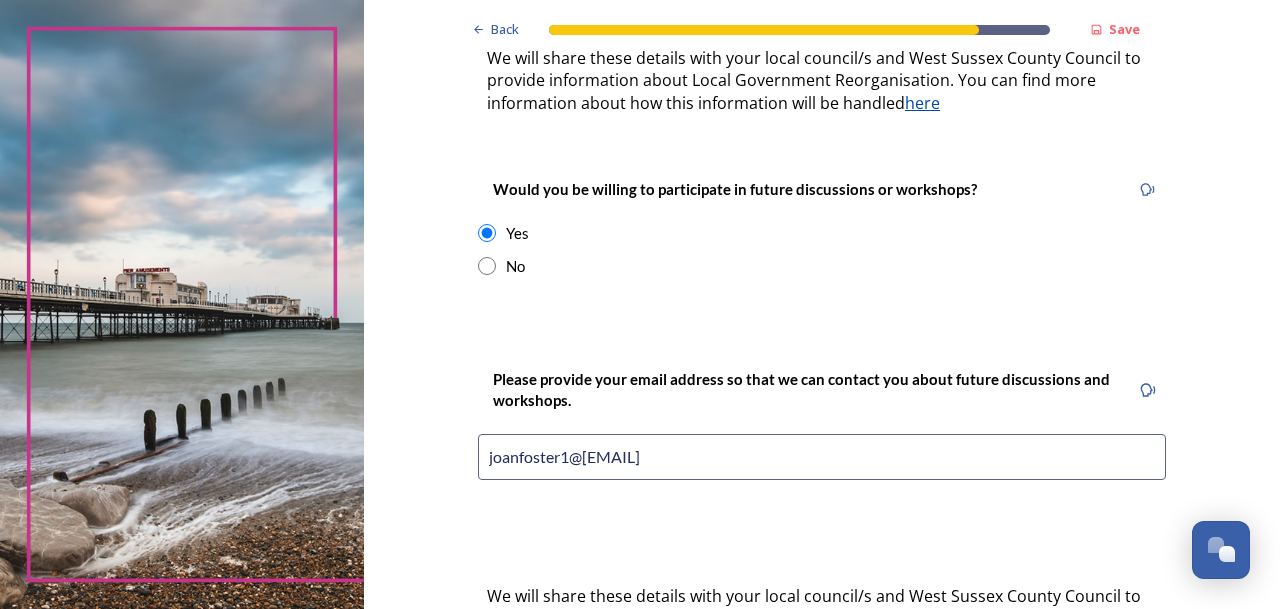 type on "joanfoster1@[EMAIL]" 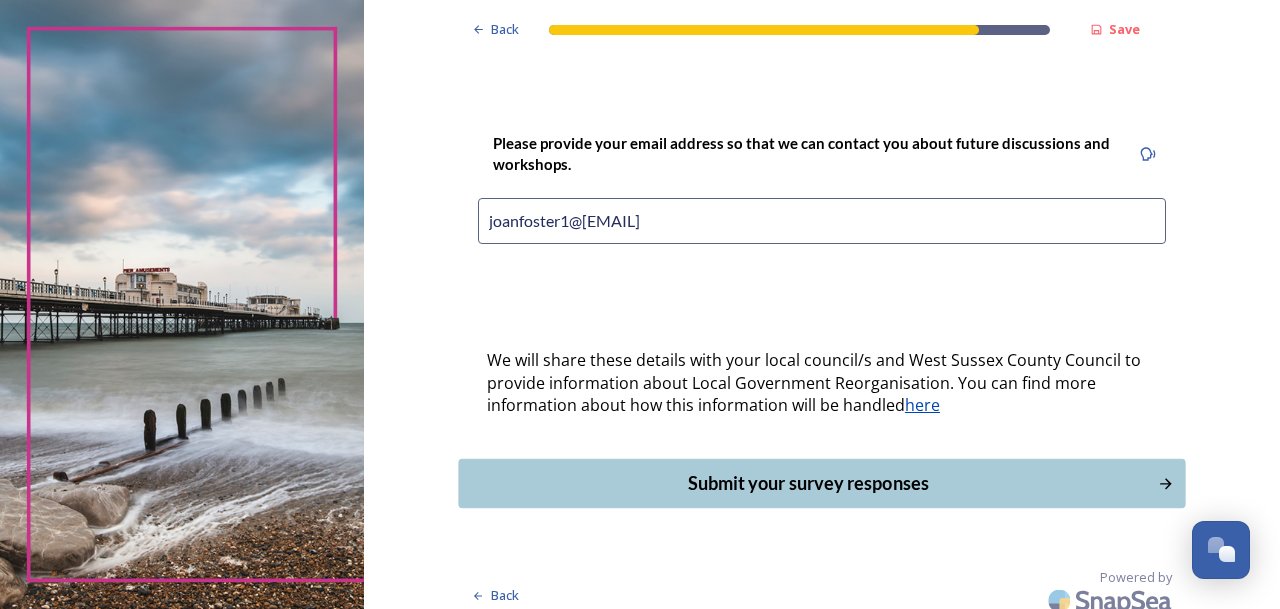 scroll, scrollTop: 959, scrollLeft: 0, axis: vertical 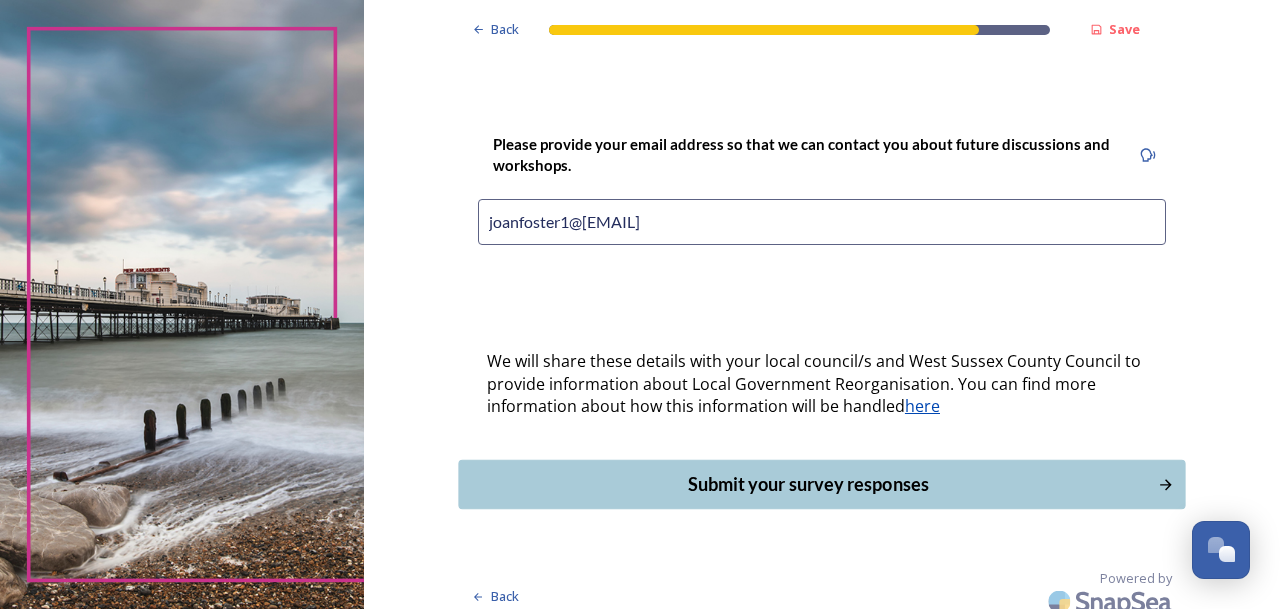click on "Submit your survey responses" at bounding box center (807, 484) 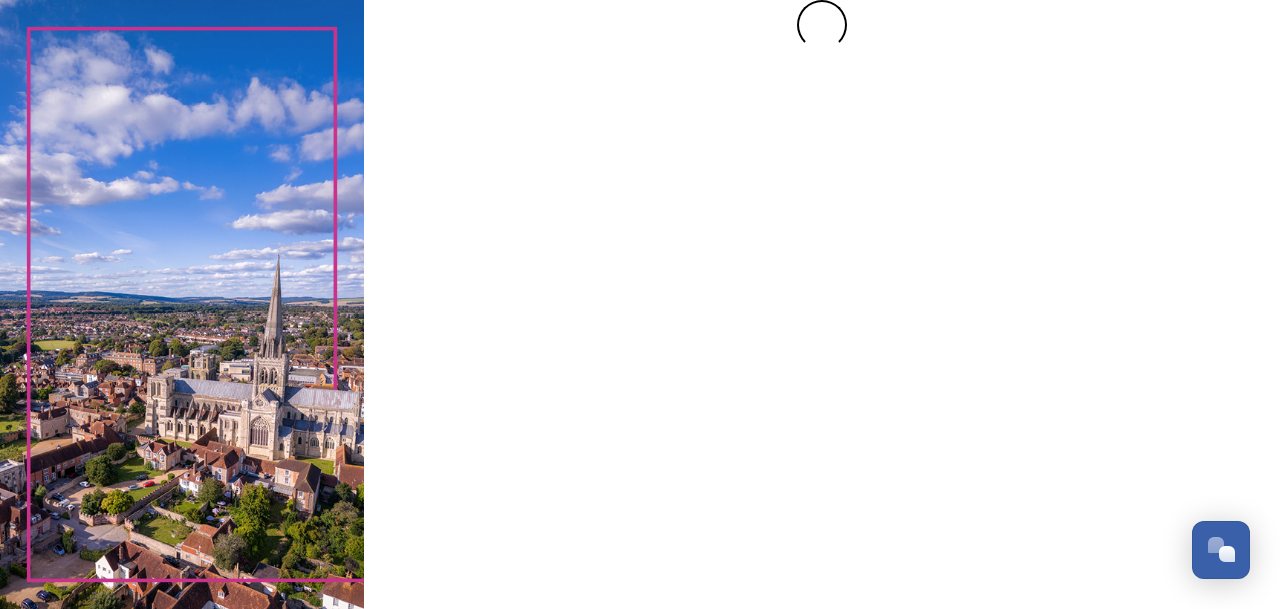 scroll, scrollTop: 0, scrollLeft: 0, axis: both 